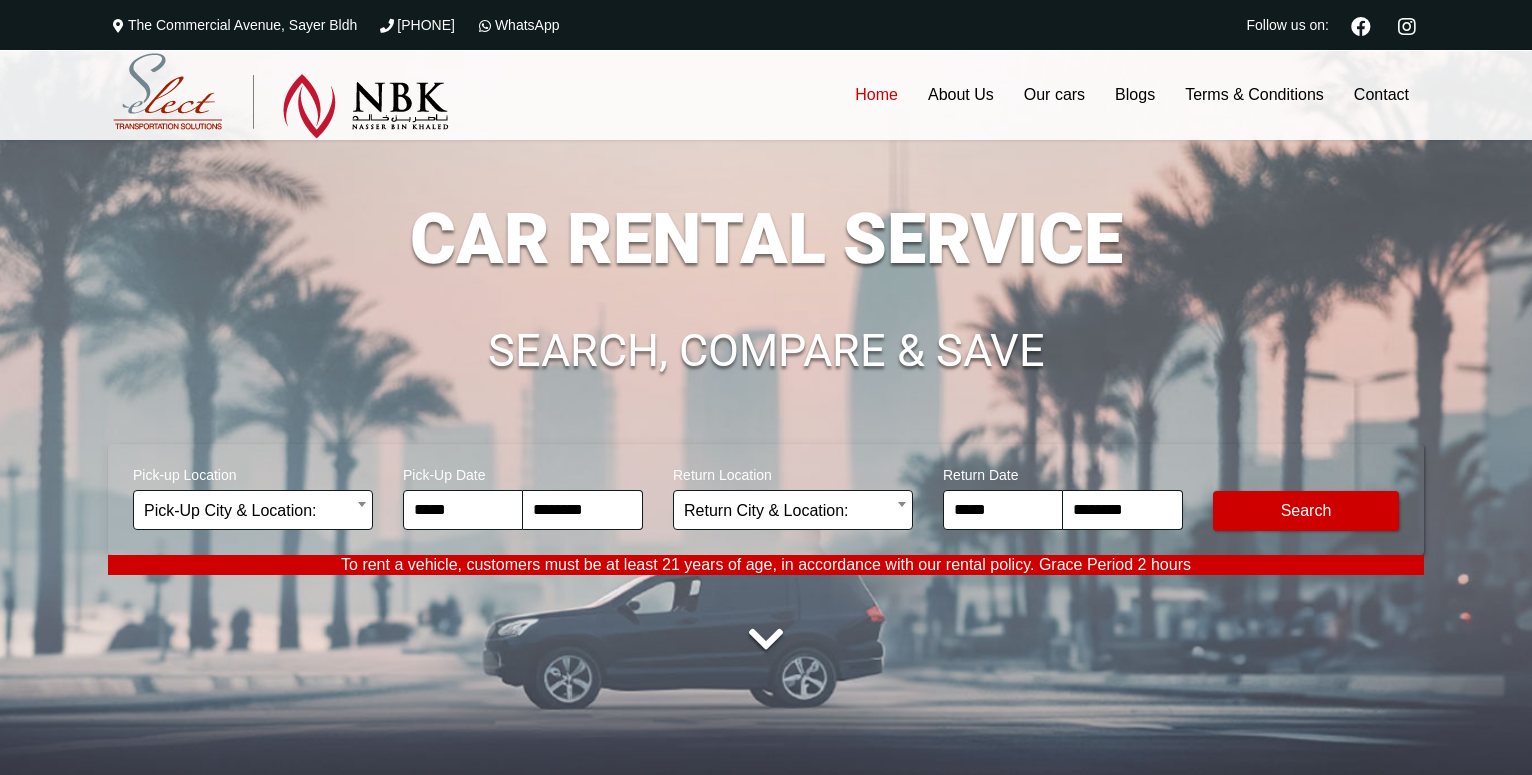 scroll, scrollTop: 0, scrollLeft: 0, axis: both 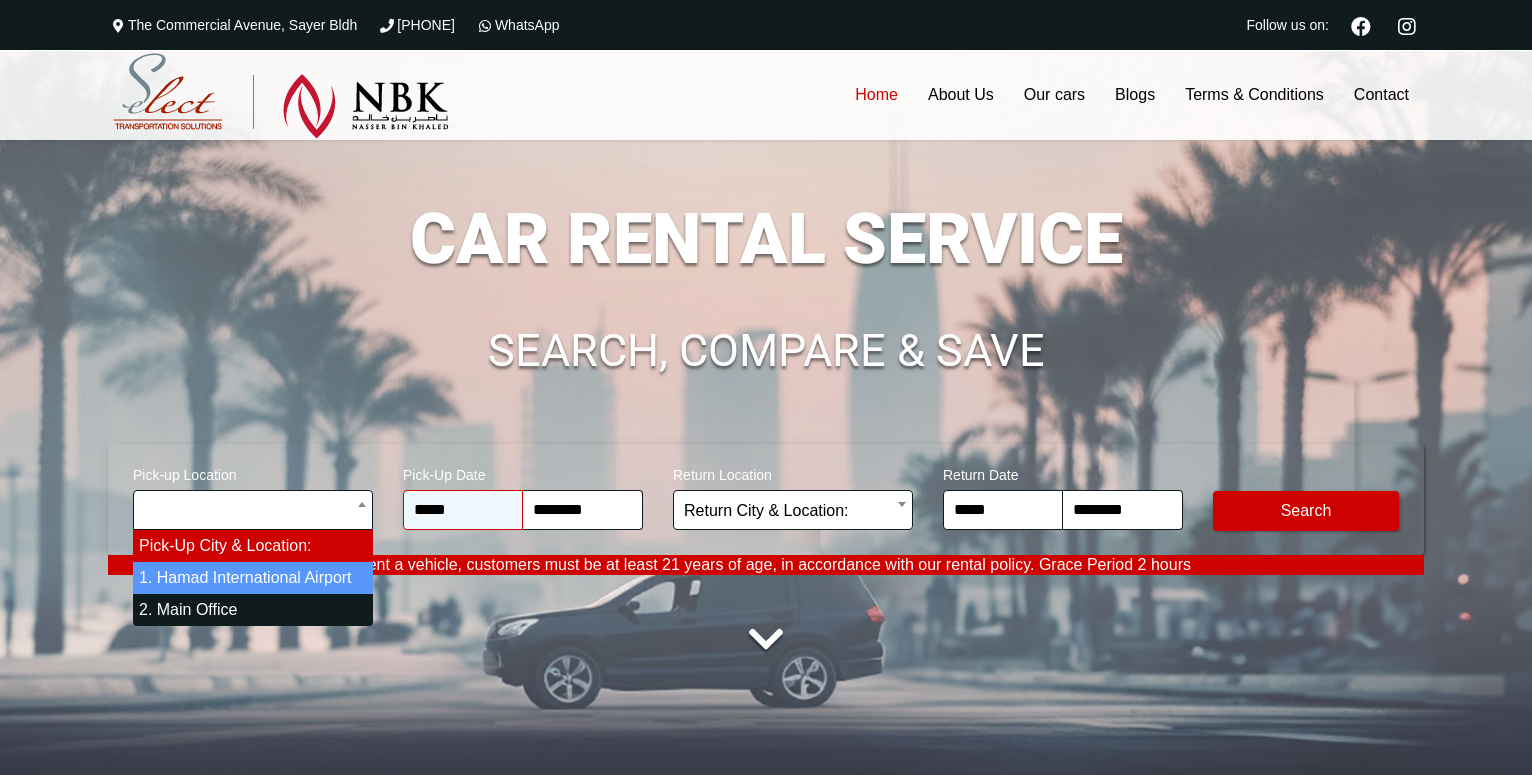 select on "*" 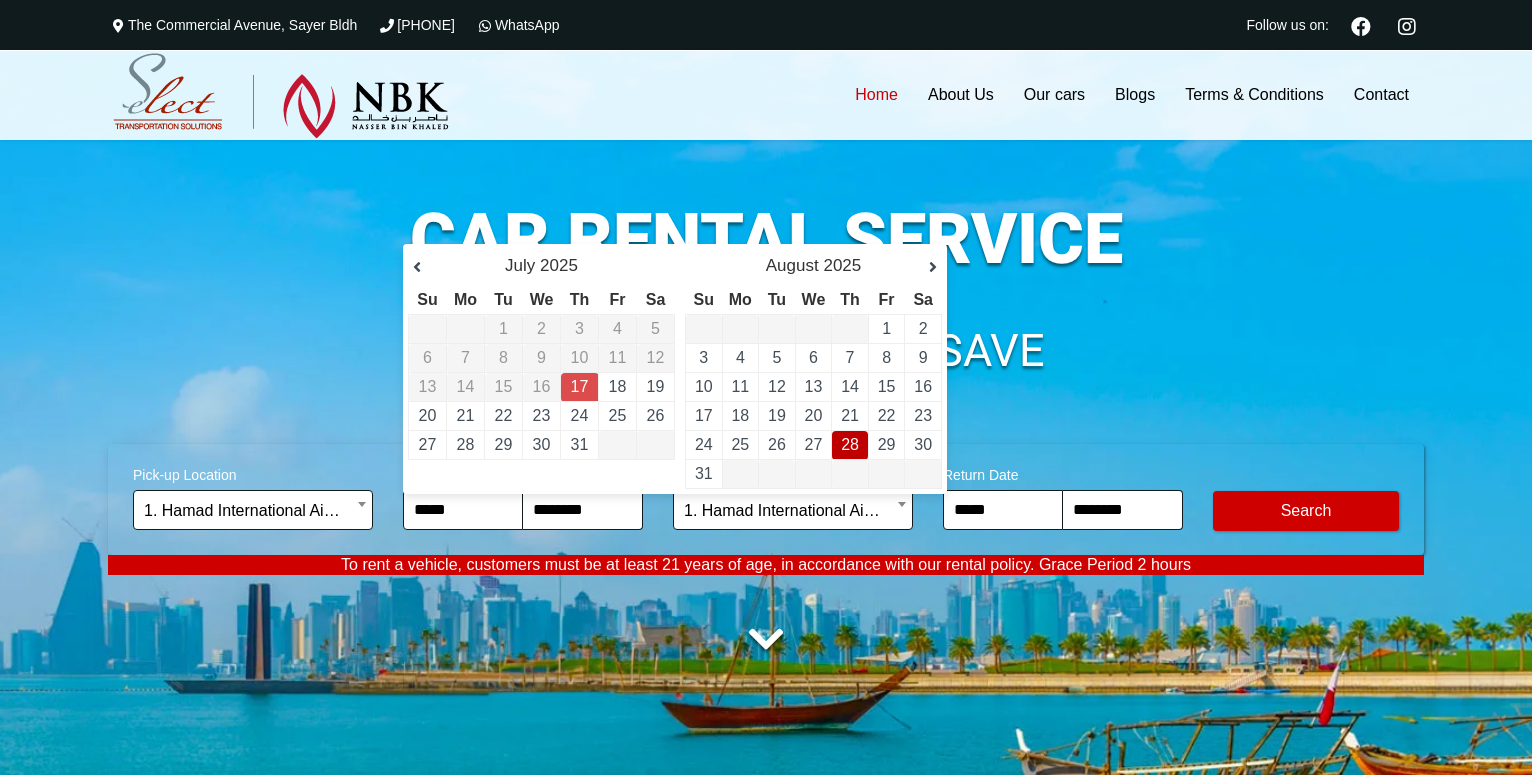 click on "28" at bounding box center [850, 444] 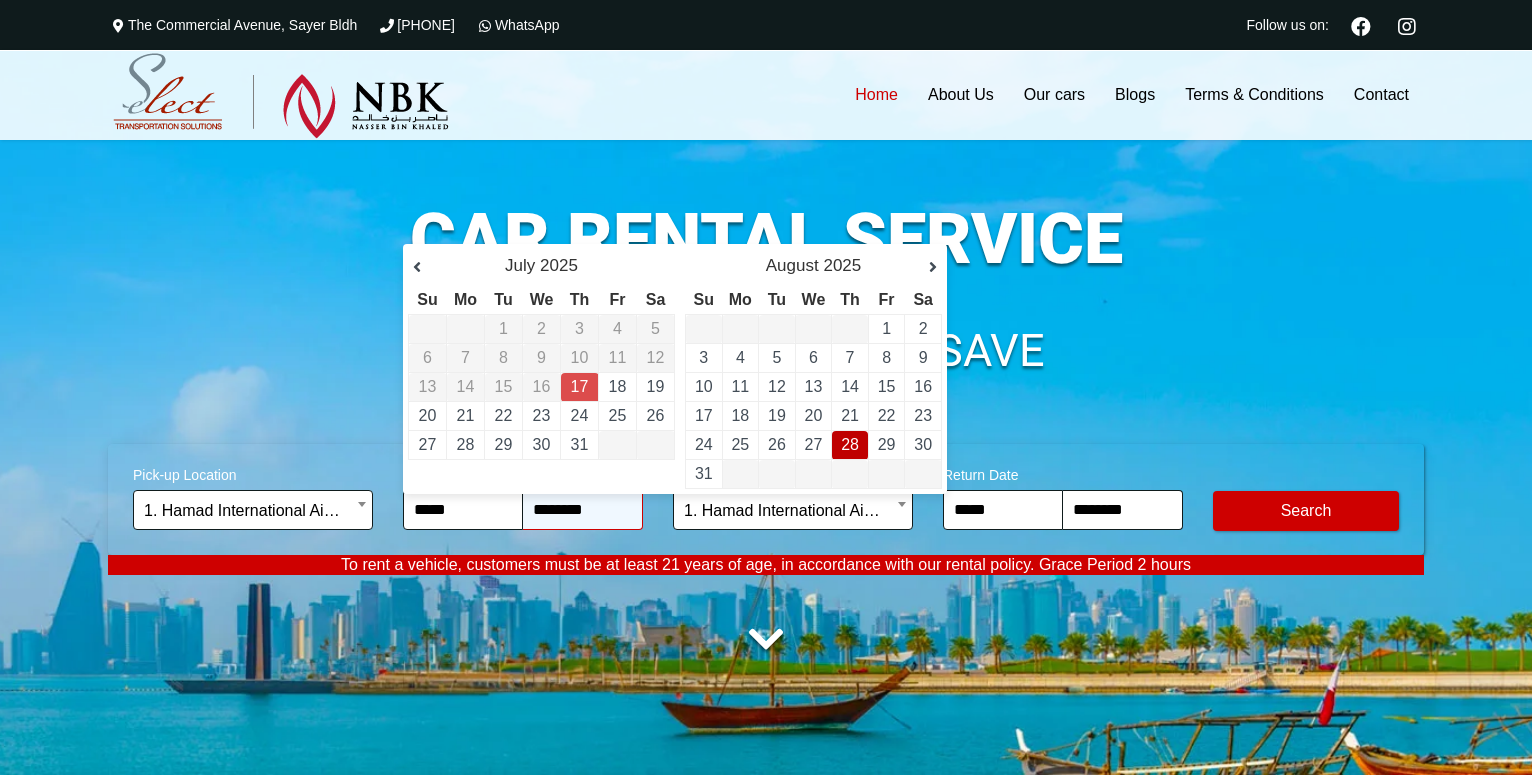 type on "**********" 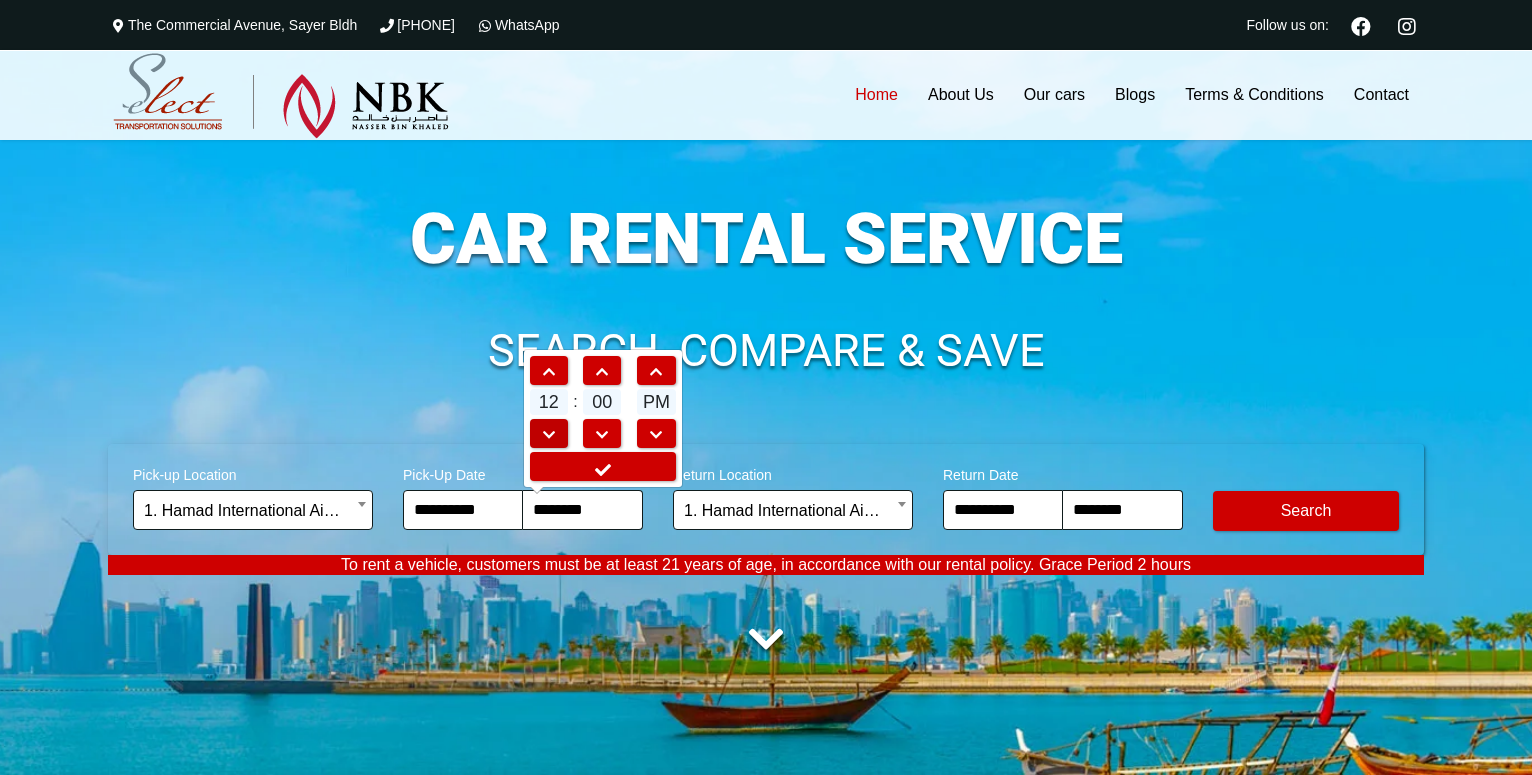 click at bounding box center [549, 433] 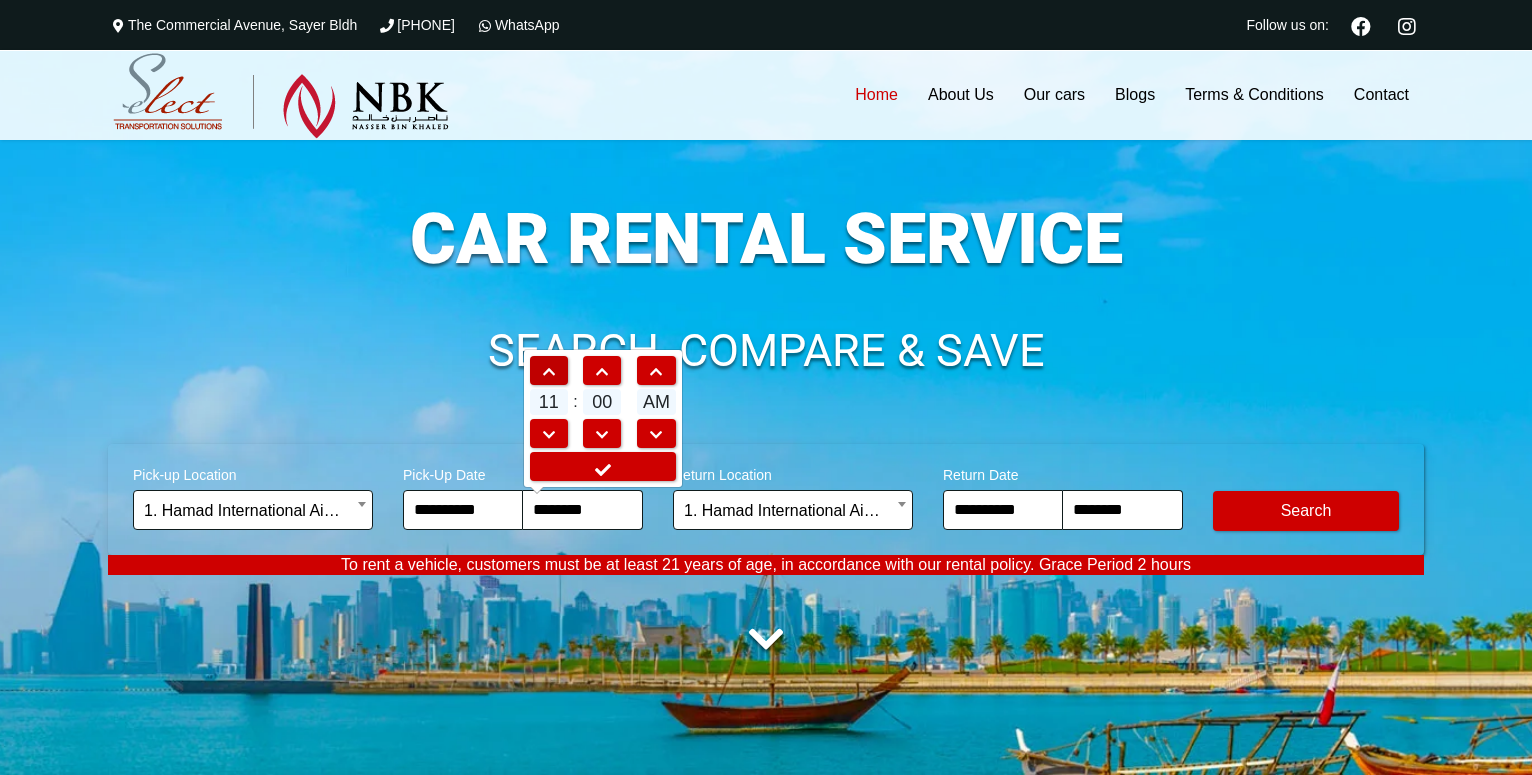 click at bounding box center (549, 372) 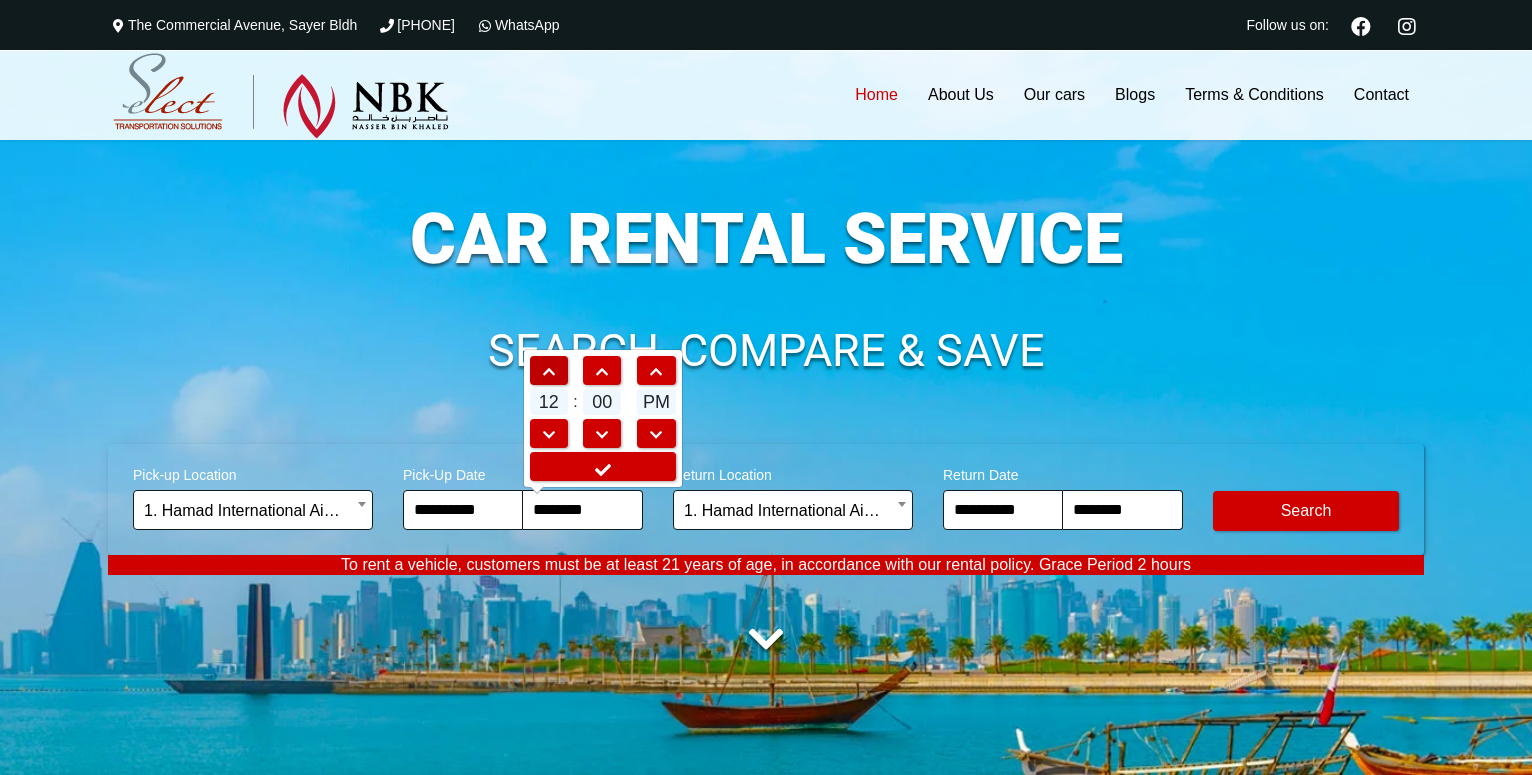 click at bounding box center (549, 372) 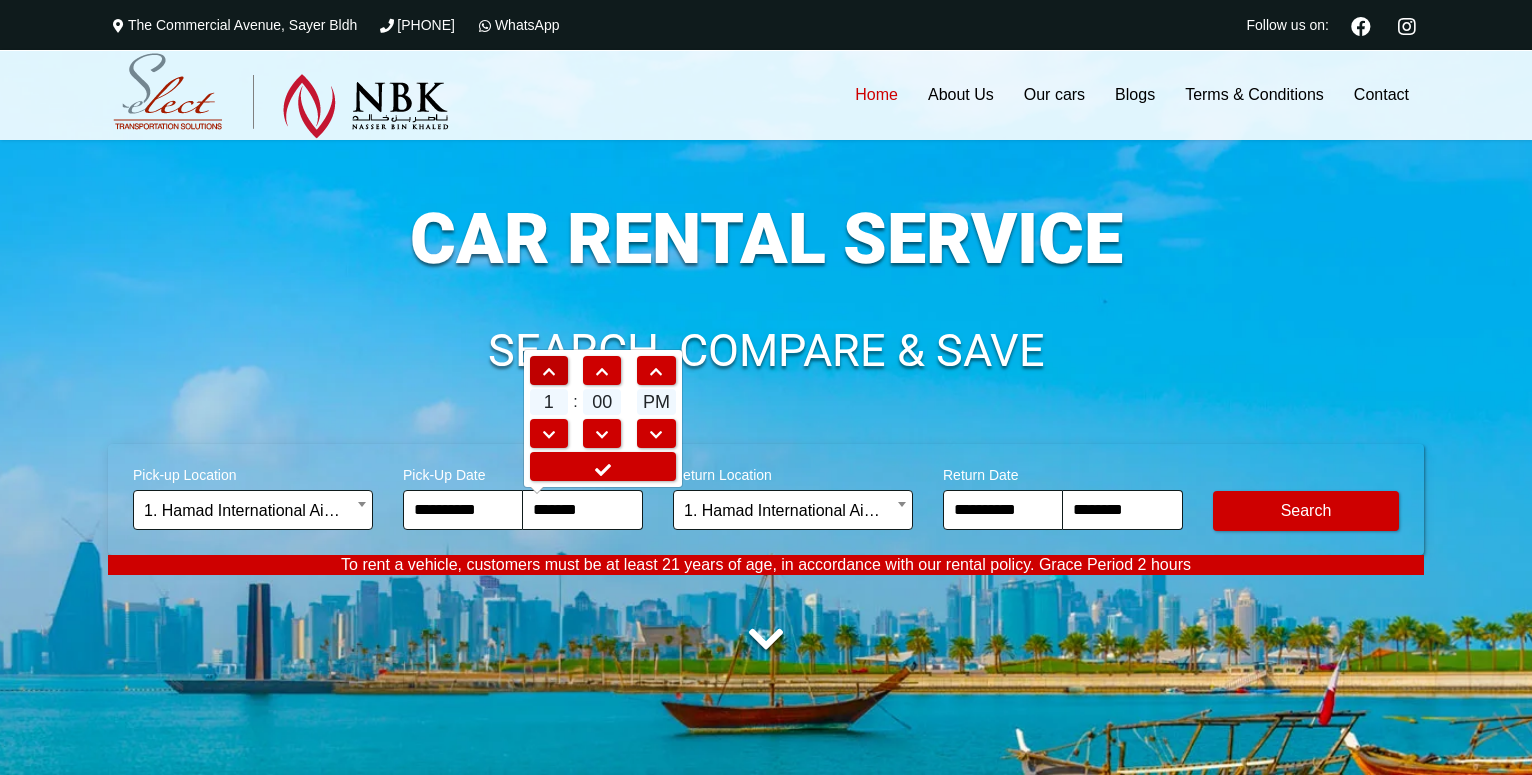 click at bounding box center (549, 372) 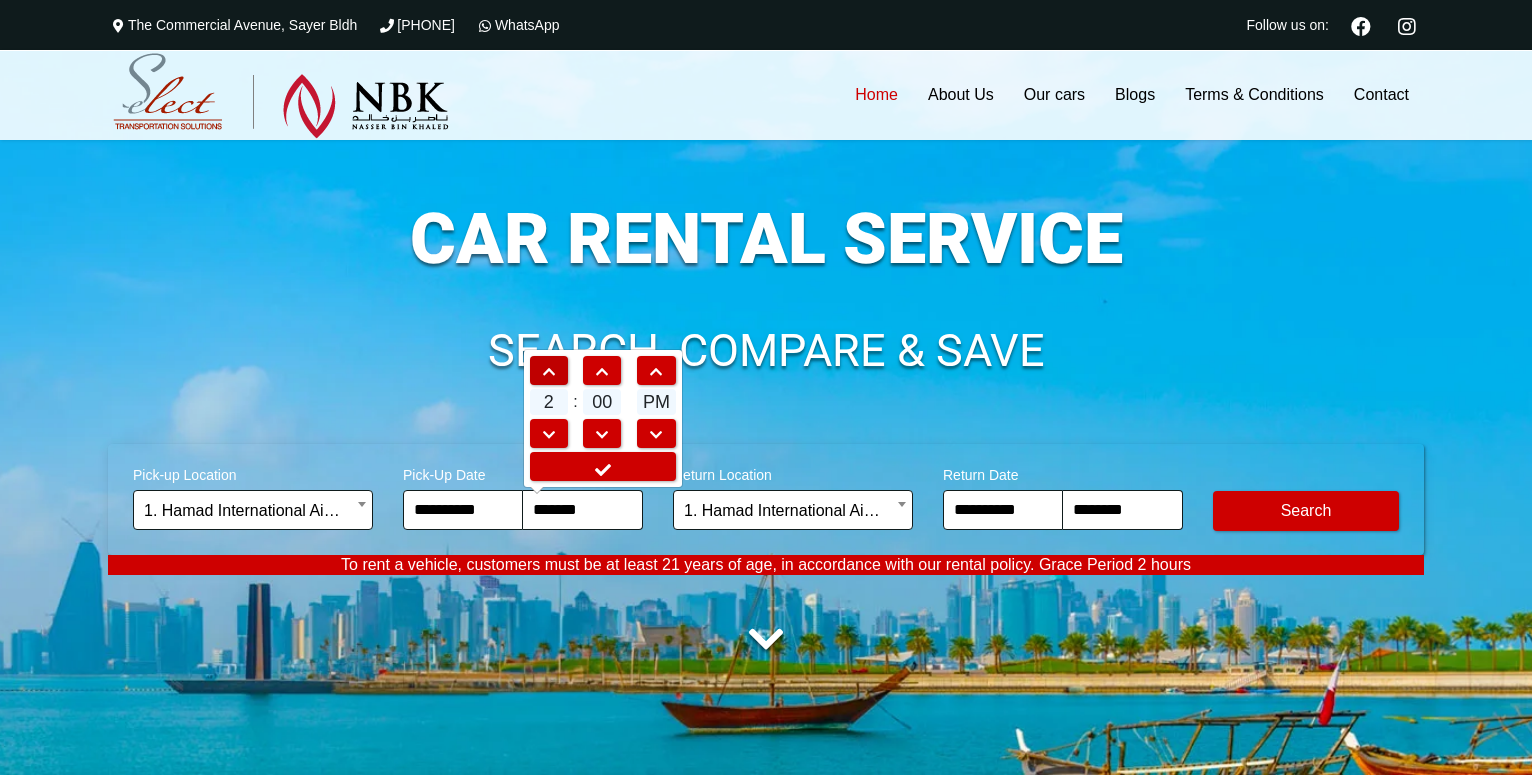 click at bounding box center (549, 372) 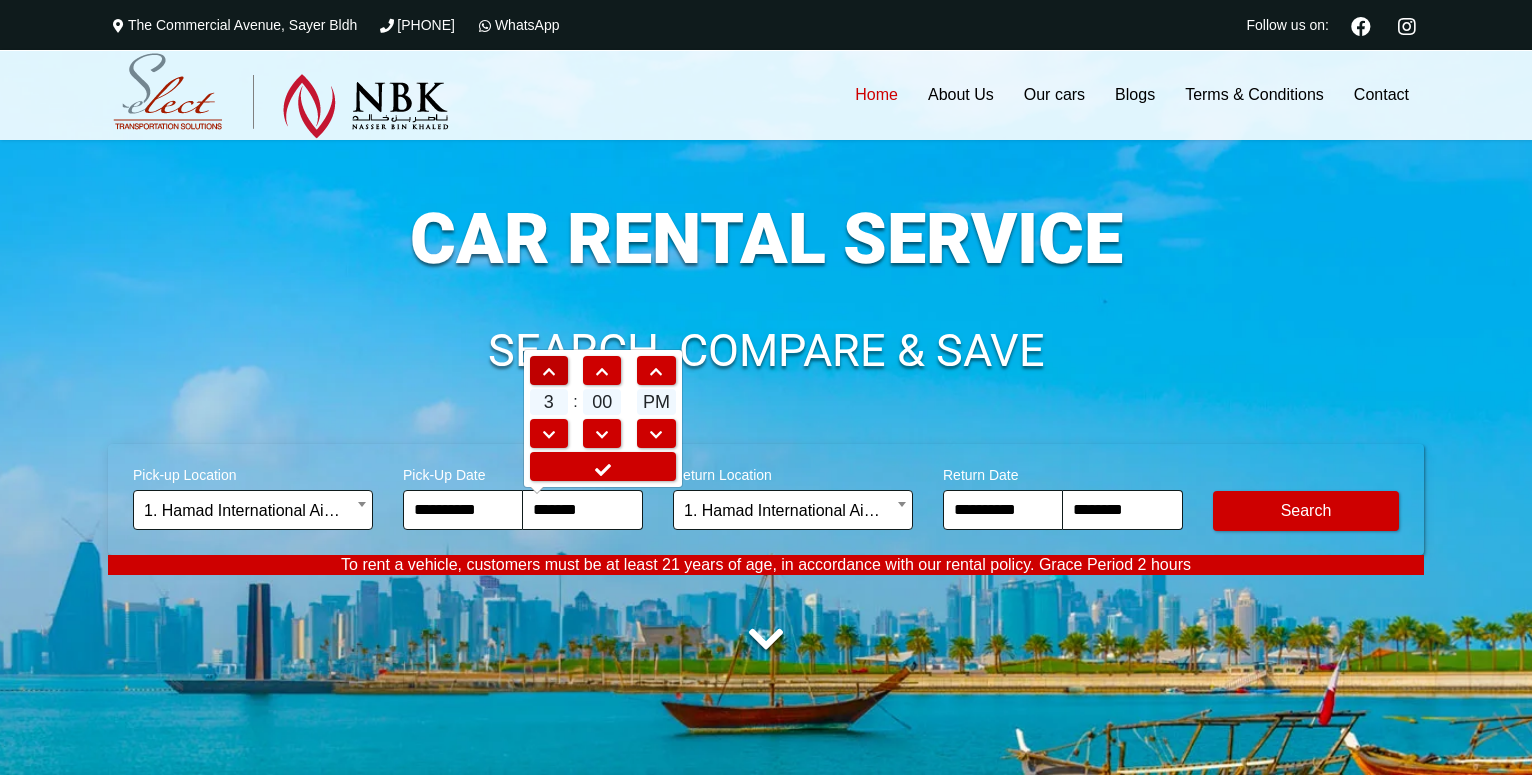 click at bounding box center [549, 372] 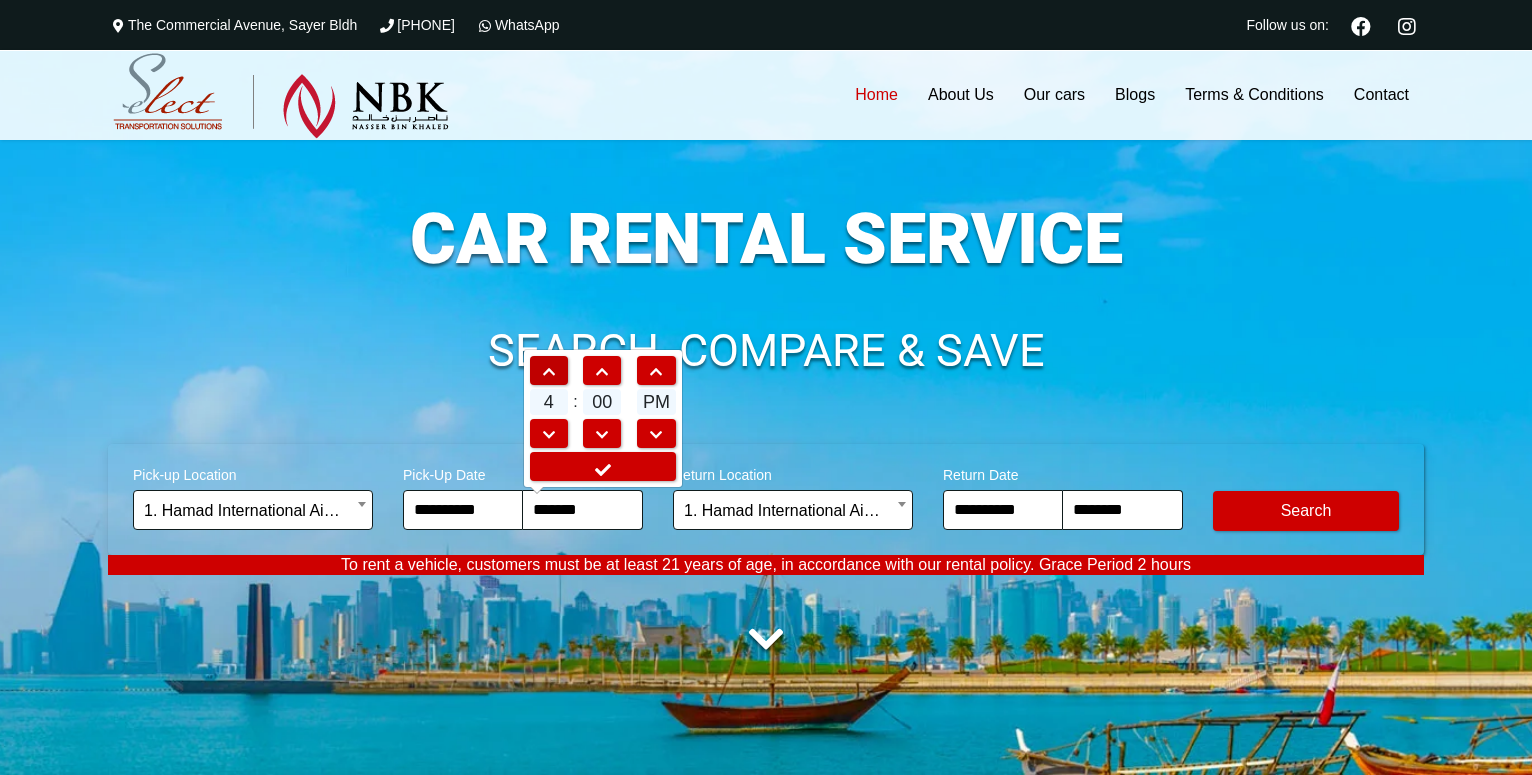 click at bounding box center (549, 372) 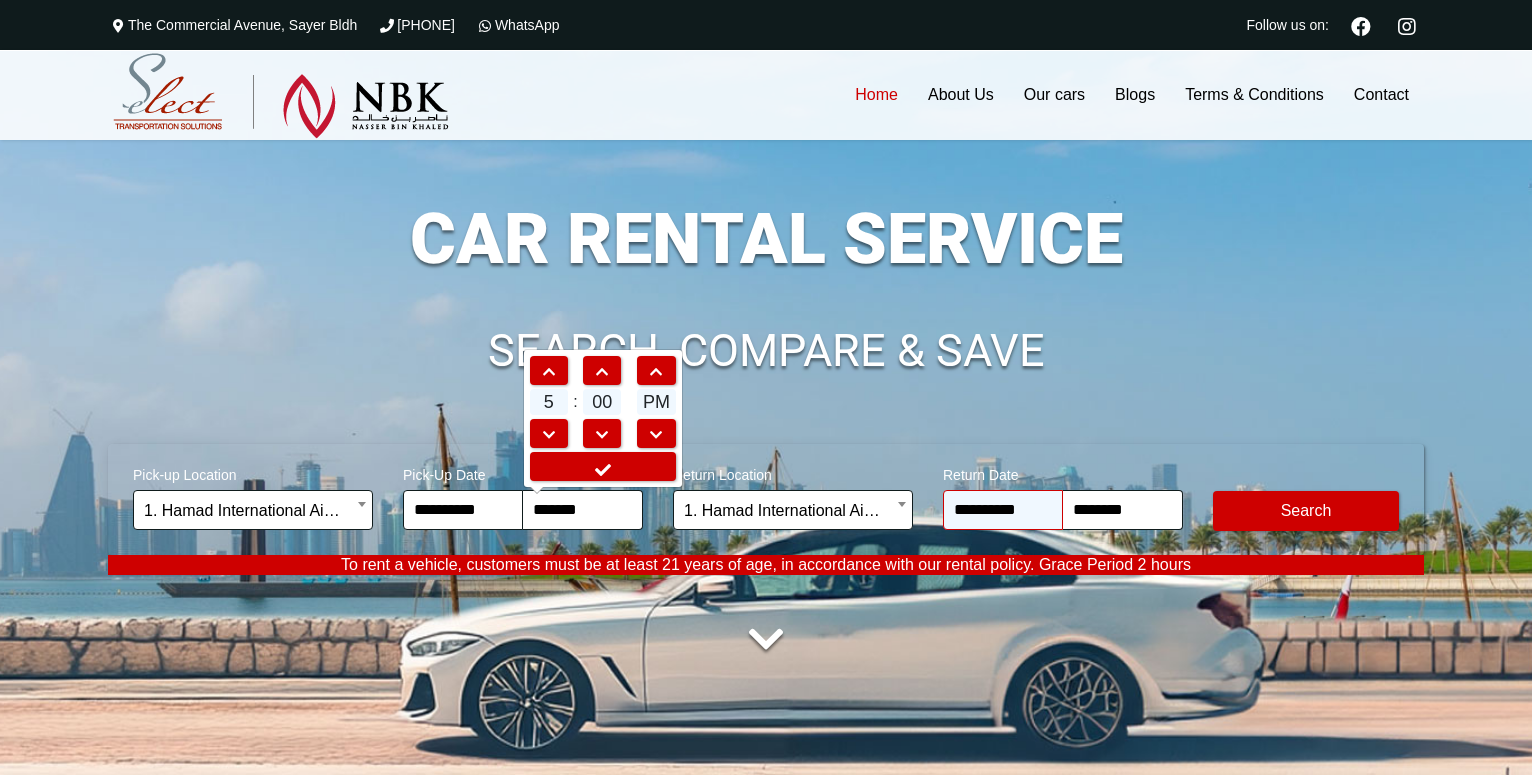 click on "**********" at bounding box center [1003, 510] 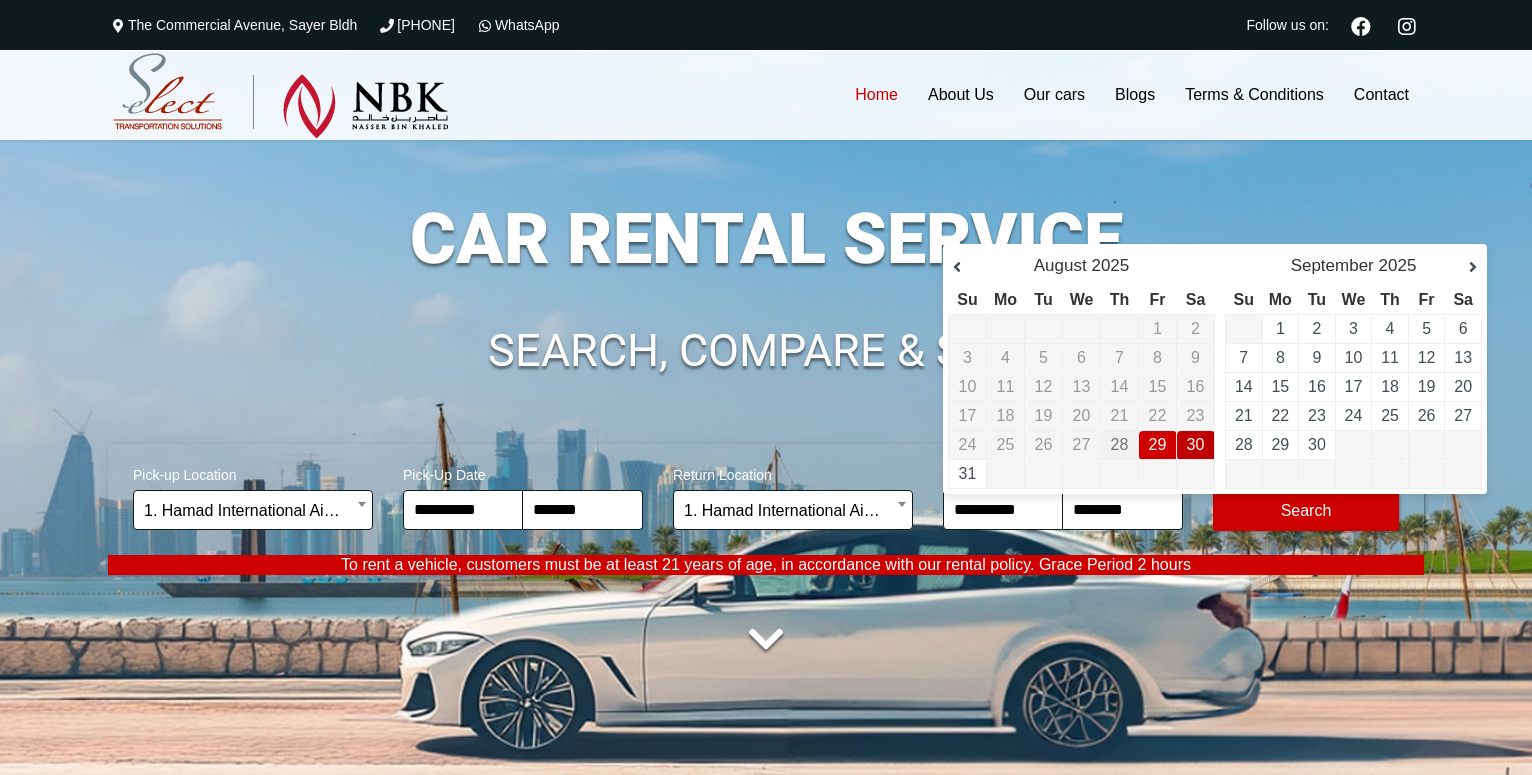 click on "30" at bounding box center [1196, 444] 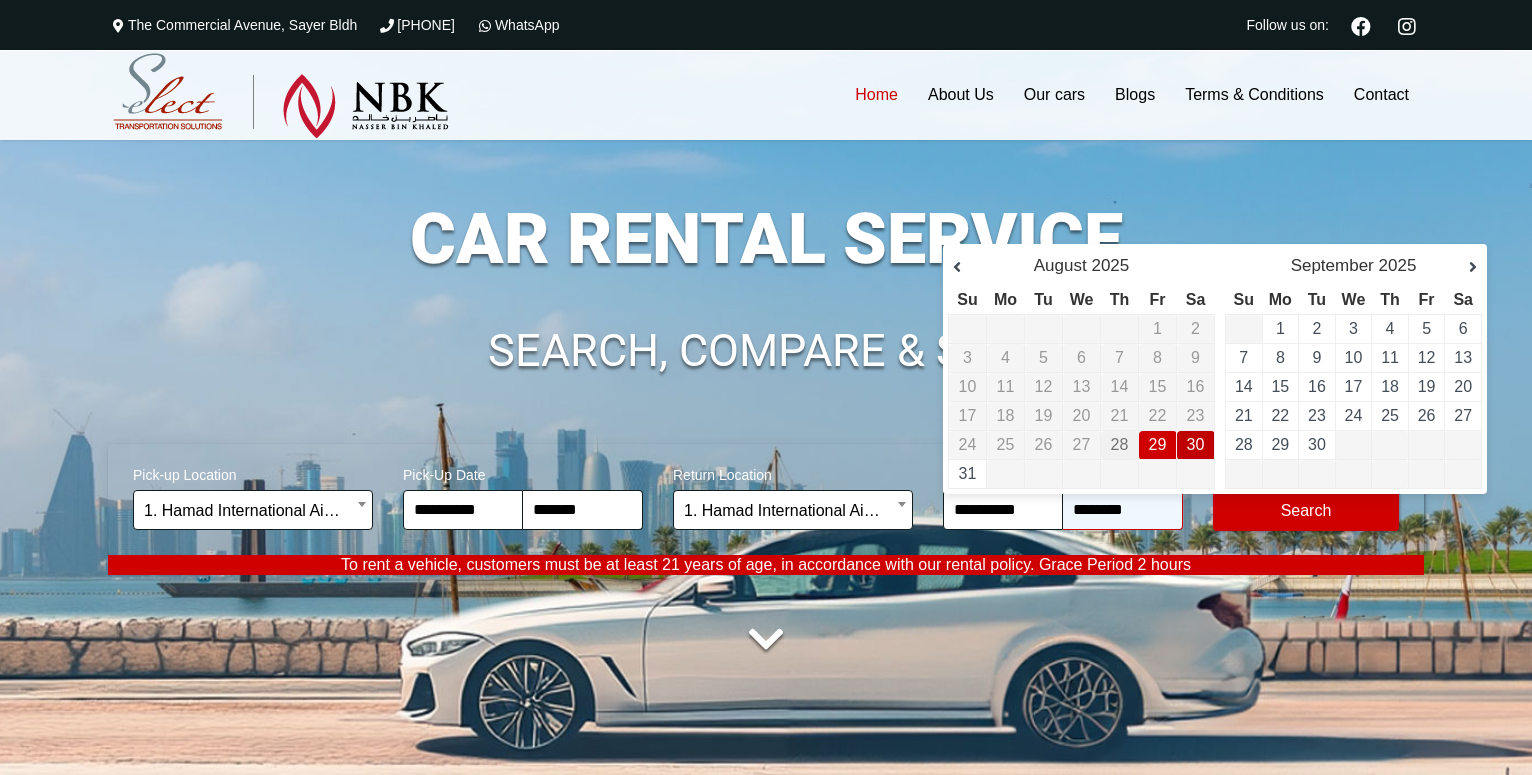 type on "**********" 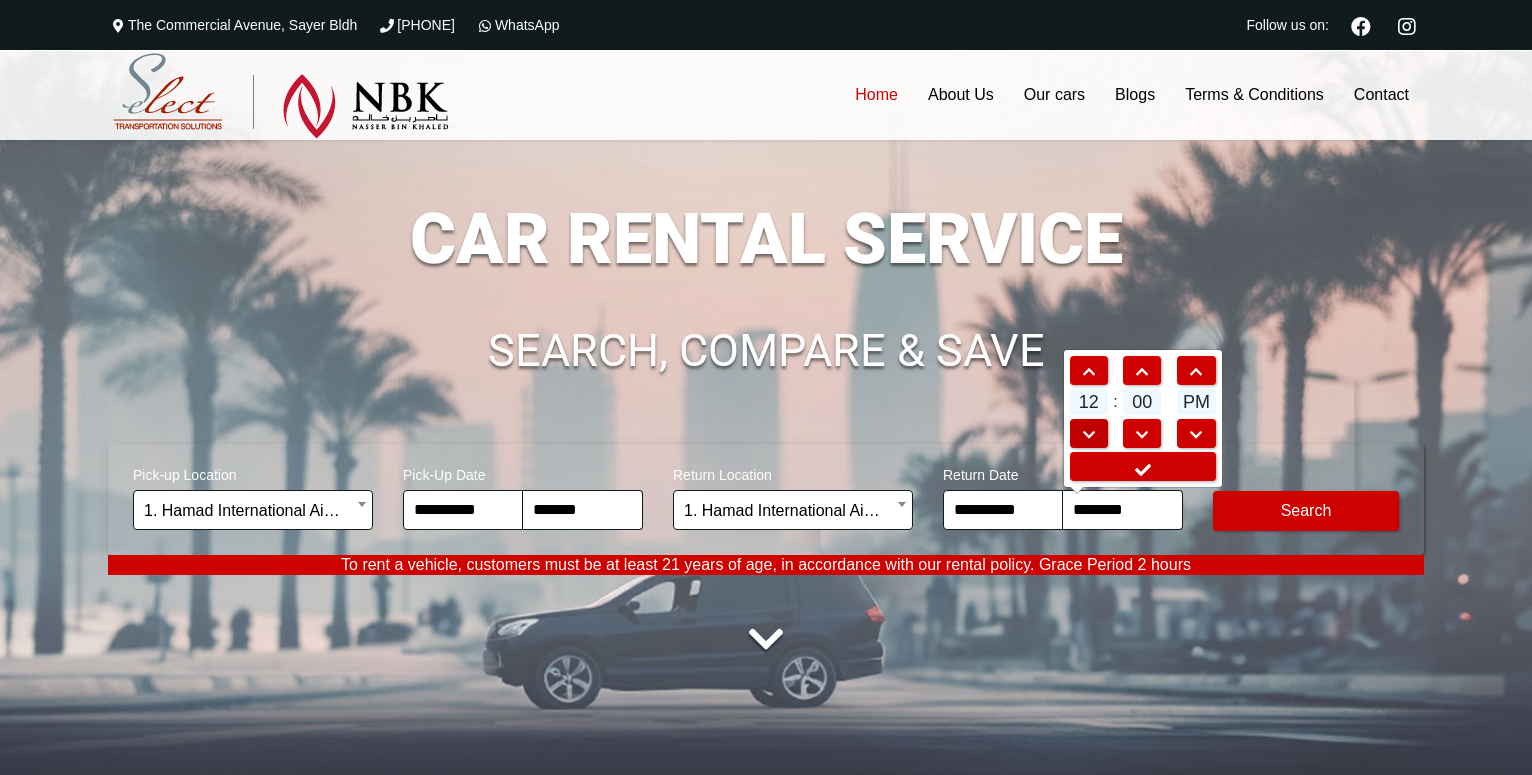 click at bounding box center [1089, 435] 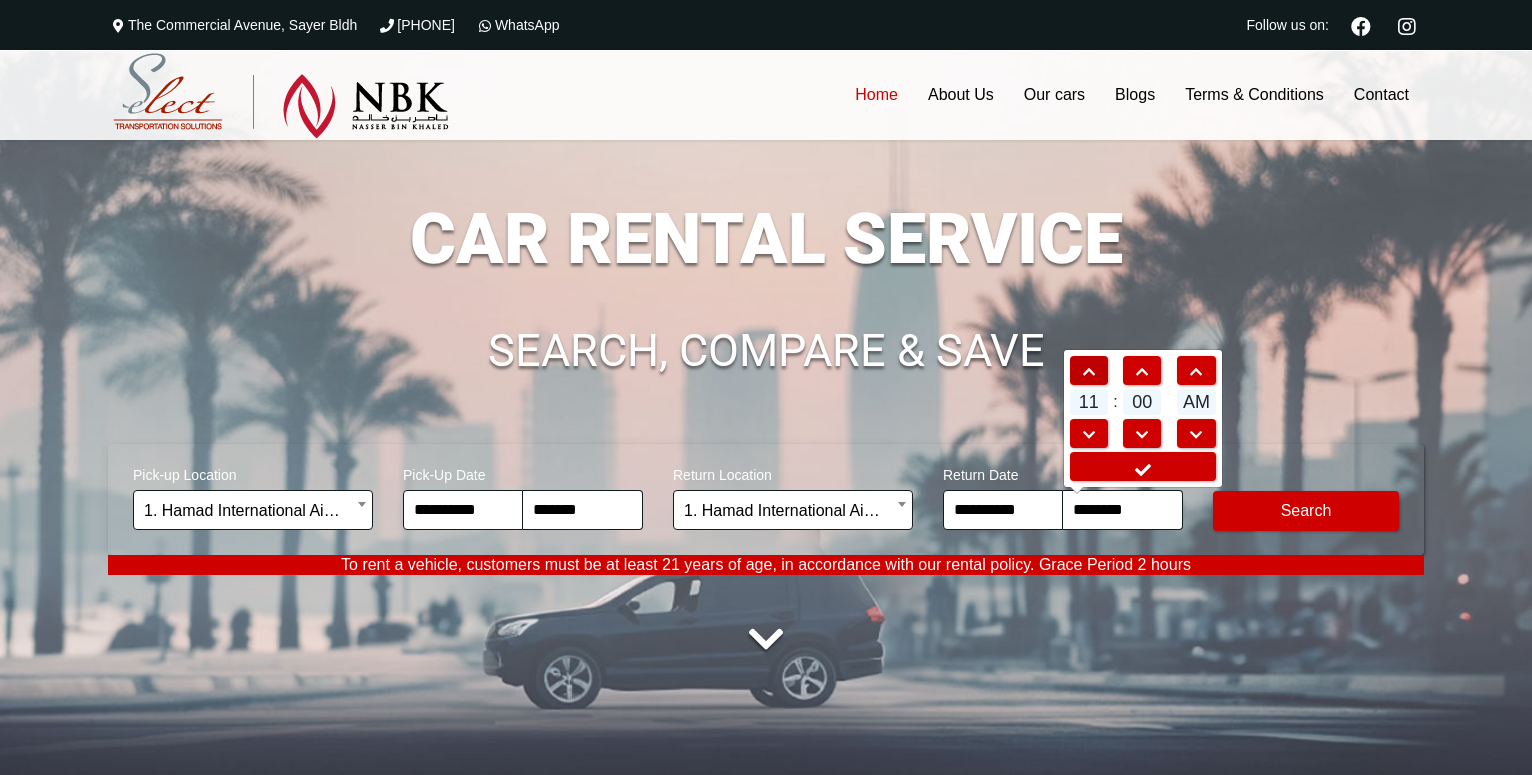 click at bounding box center [1089, 372] 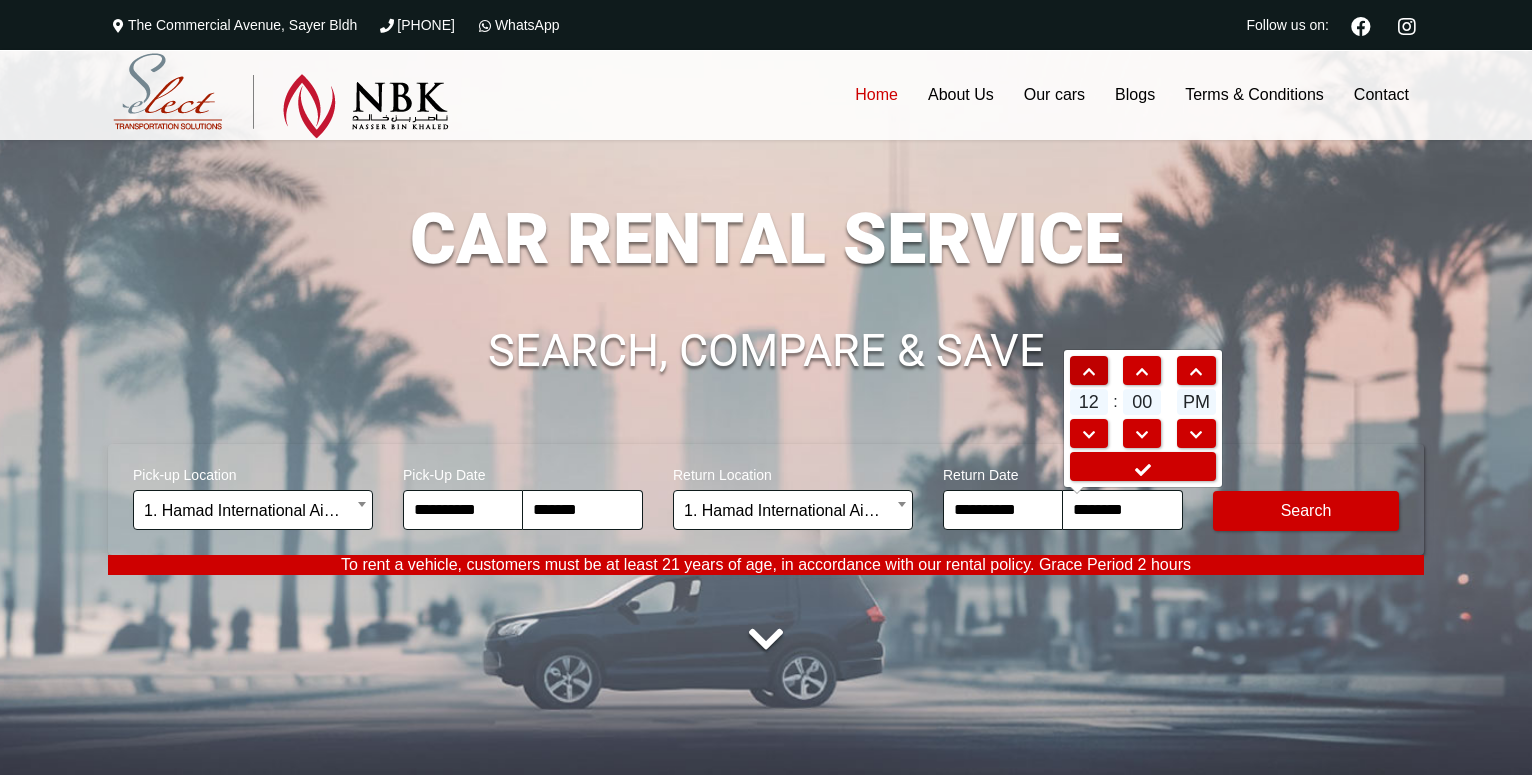 click at bounding box center (1089, 372) 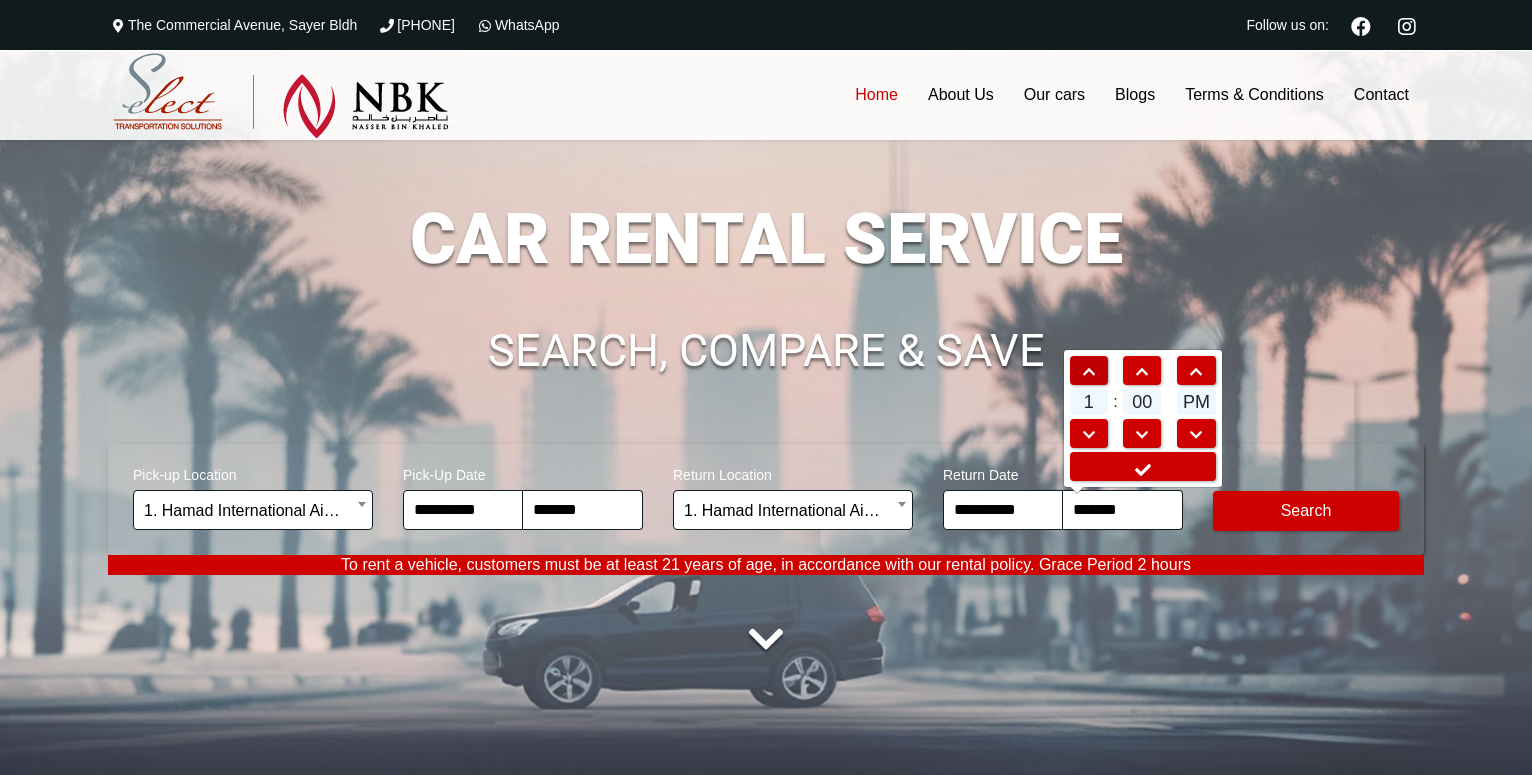 click at bounding box center (1089, 372) 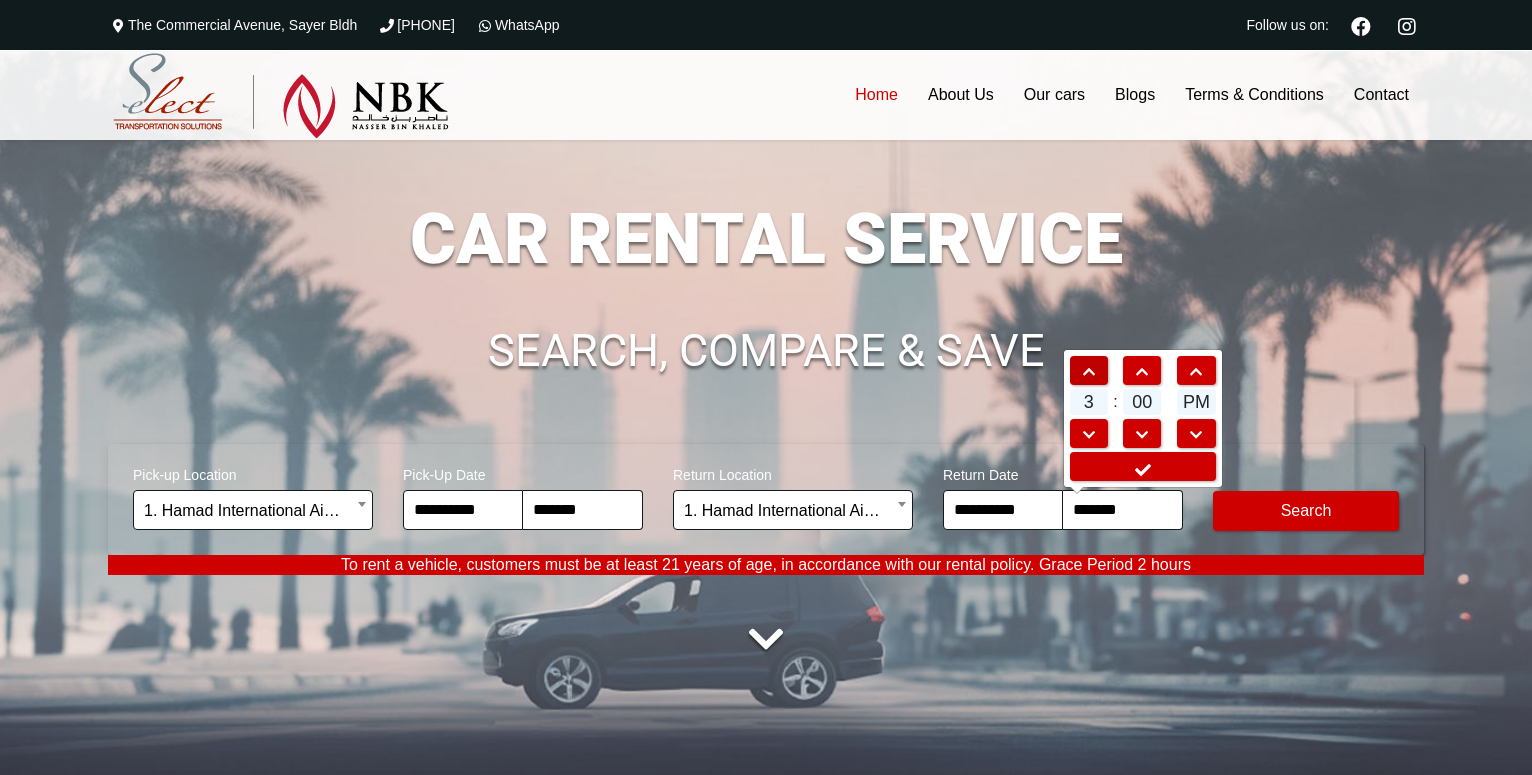 click at bounding box center (1089, 372) 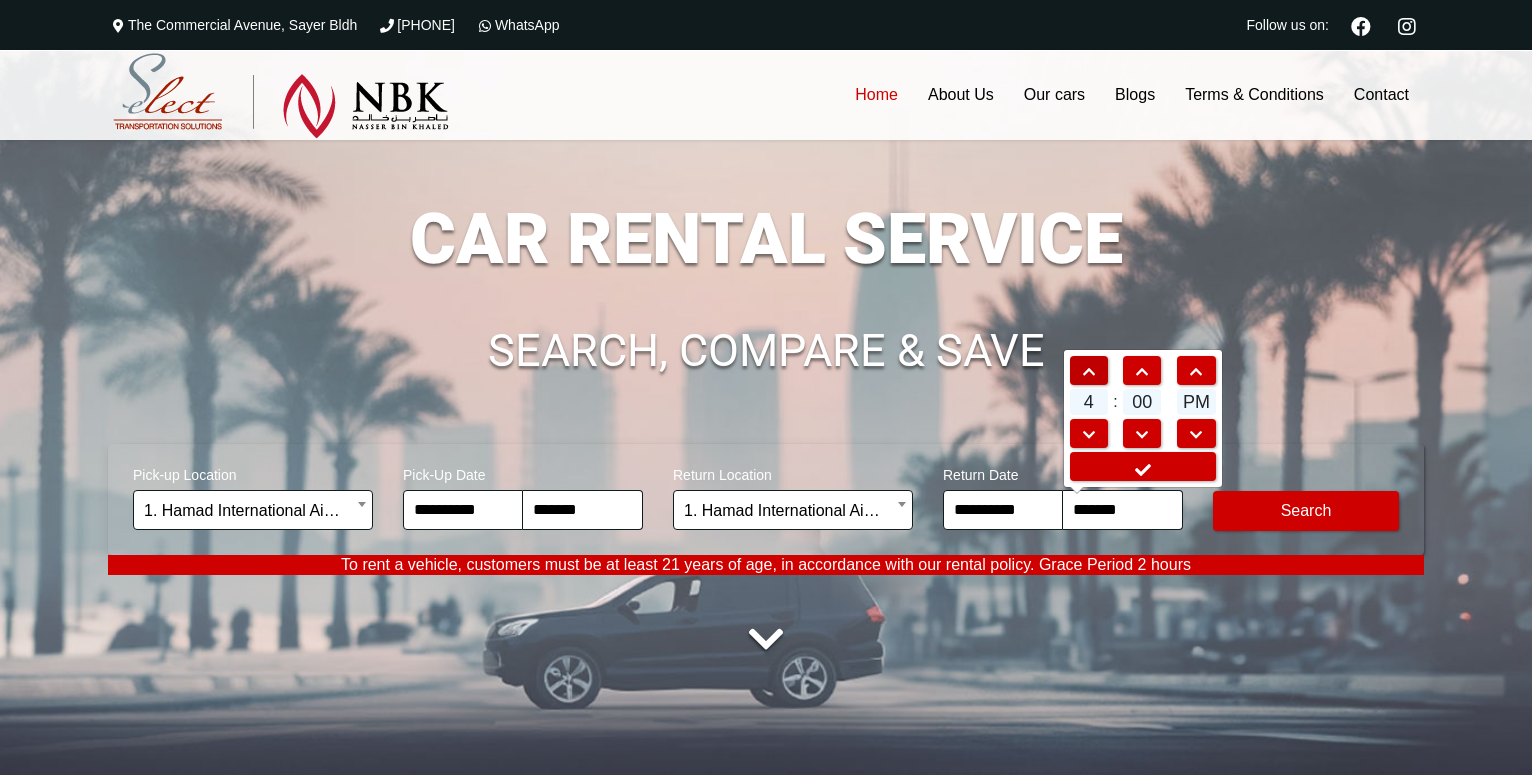 click at bounding box center [1089, 372] 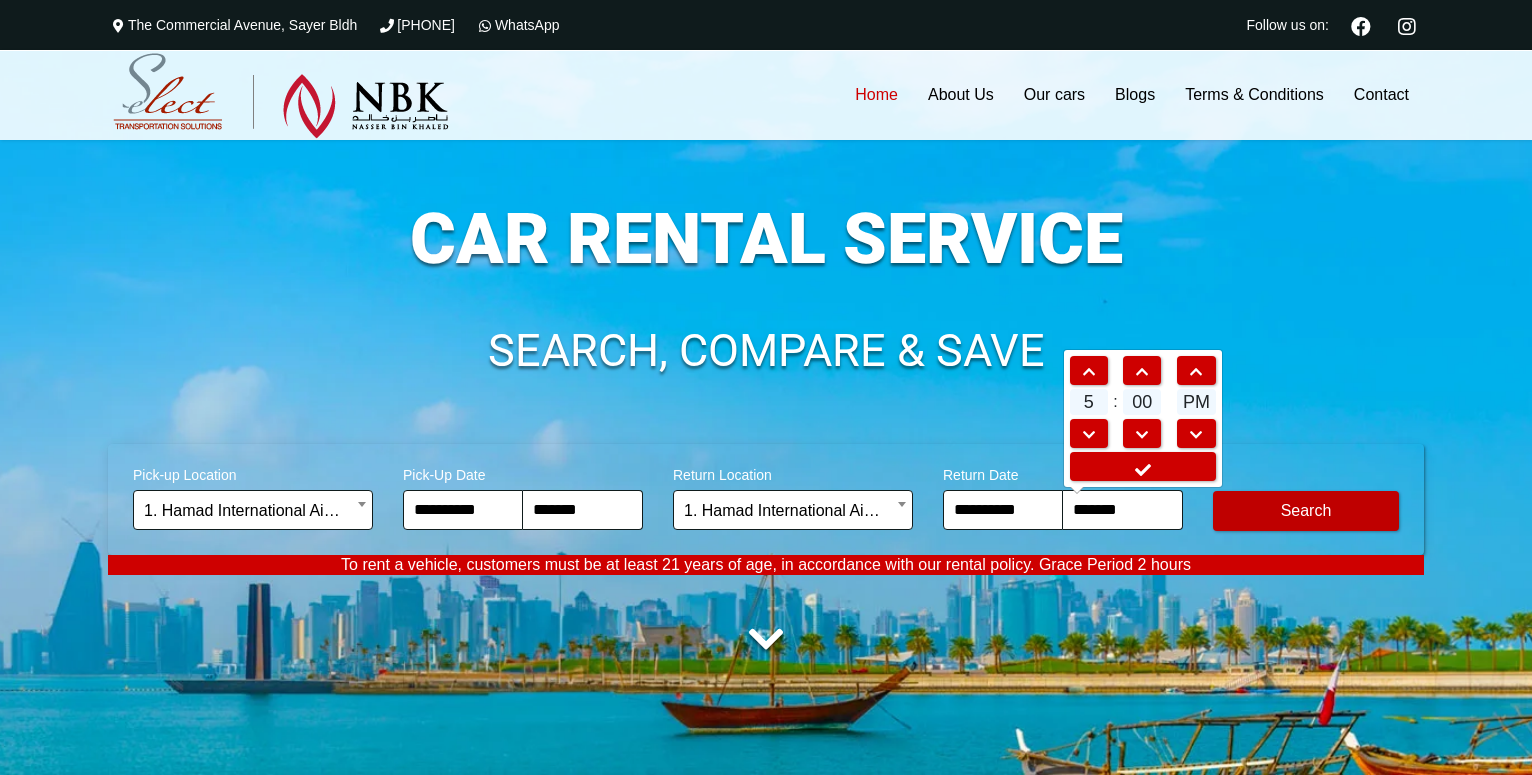 click on "Modify Search" at bounding box center (1306, 511) 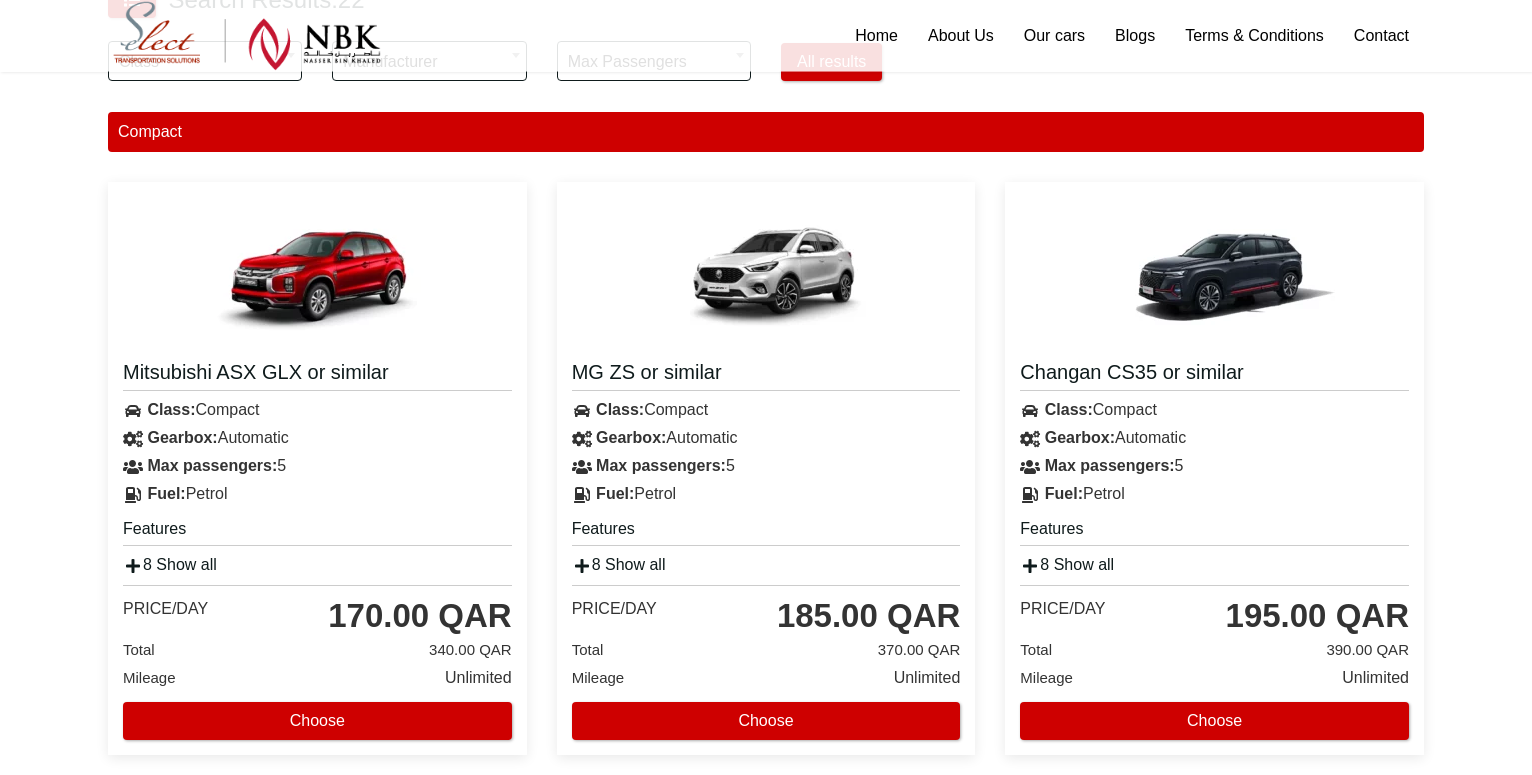 scroll, scrollTop: 714, scrollLeft: 0, axis: vertical 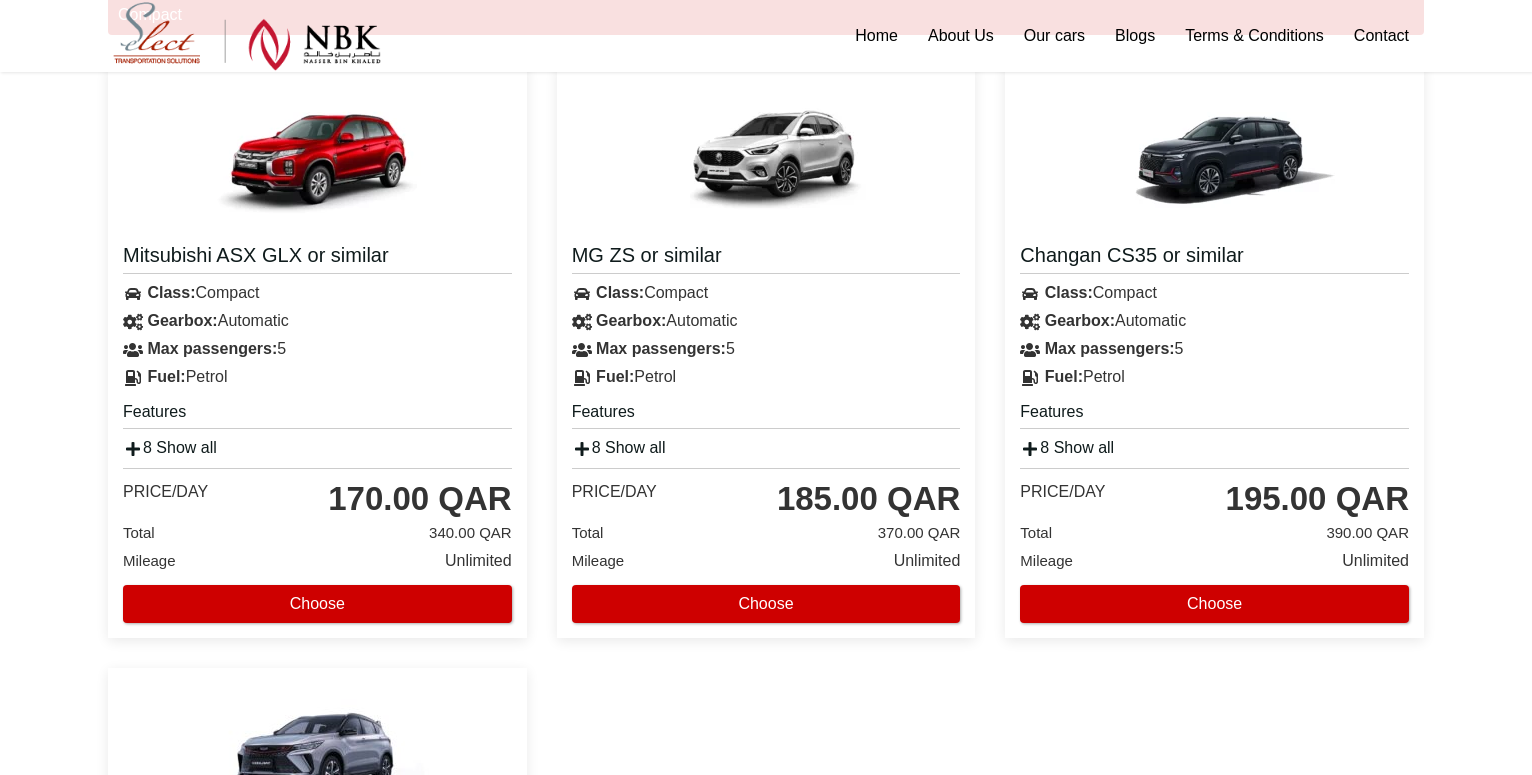 click at bounding box center (317, 155) 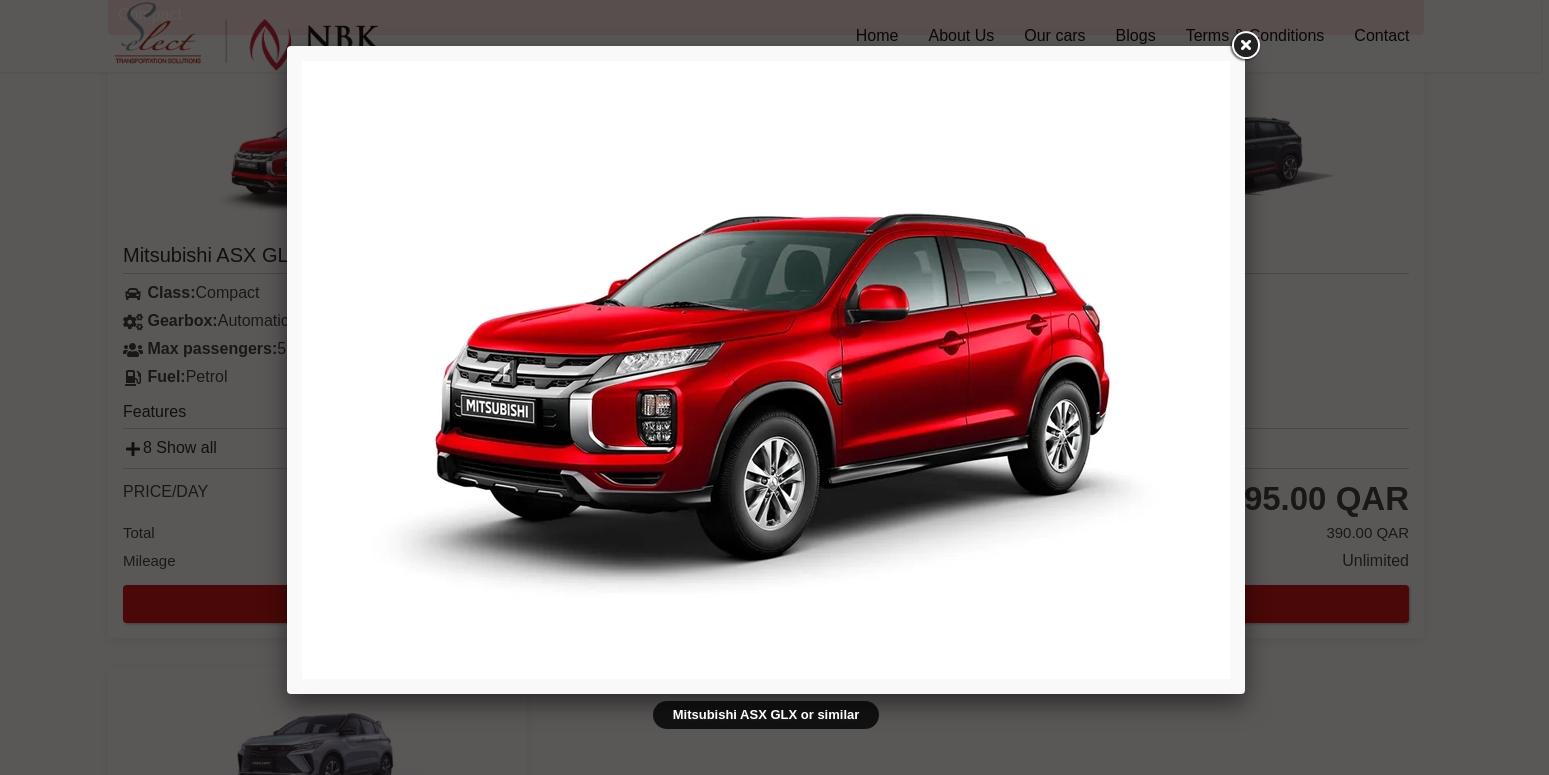 click at bounding box center [1245, 46] 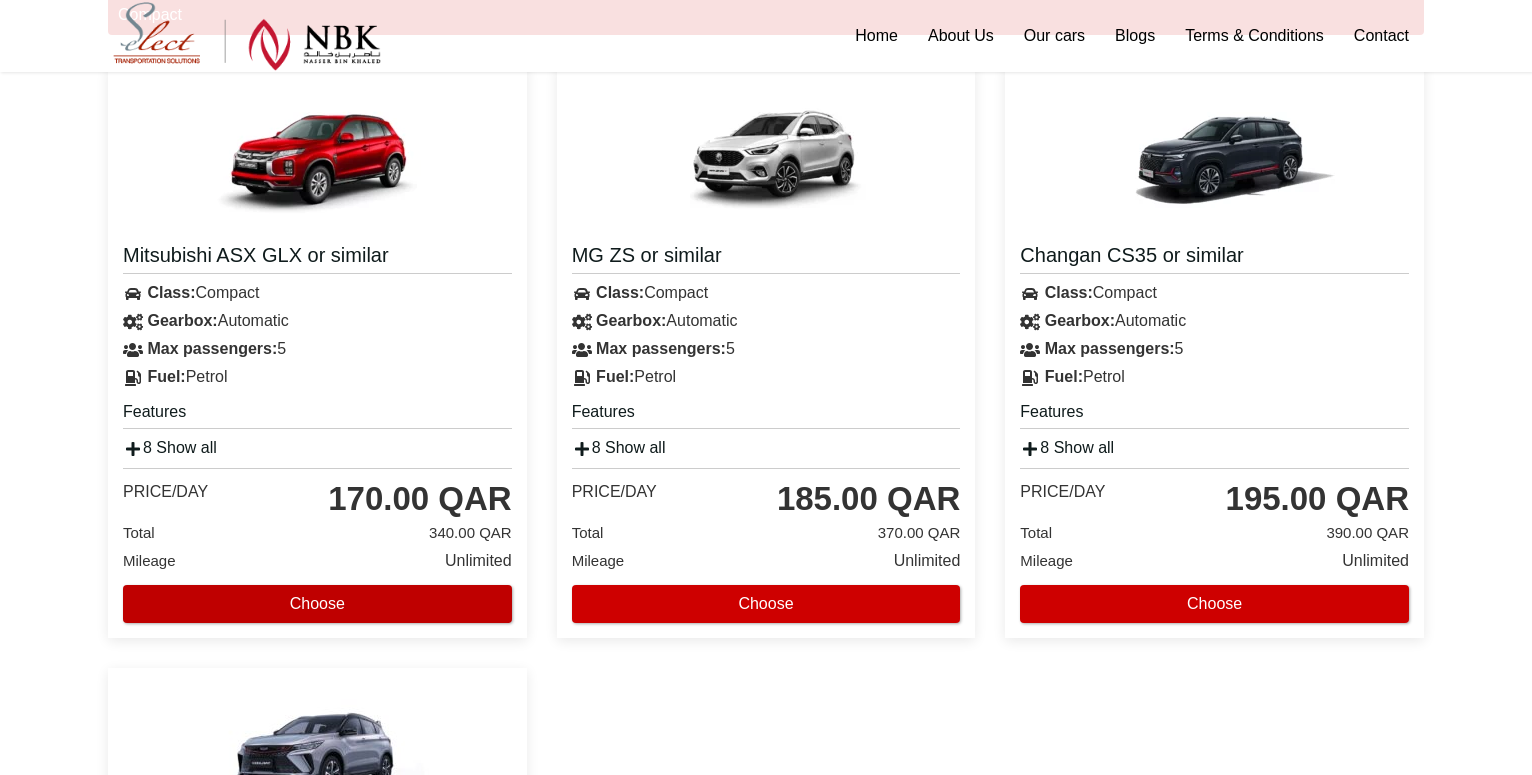 click on "Choose" at bounding box center [317, 604] 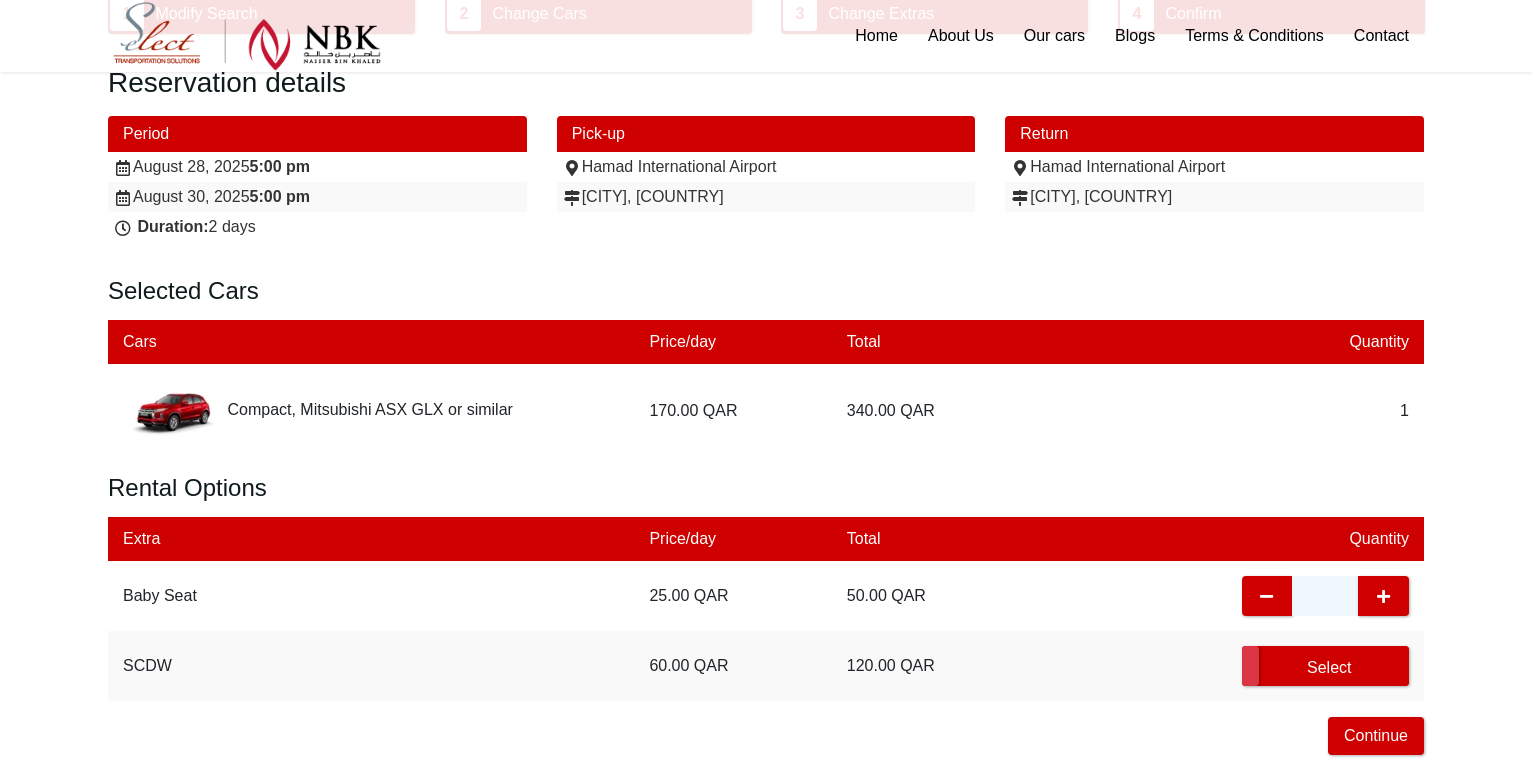 scroll, scrollTop: 204, scrollLeft: 0, axis: vertical 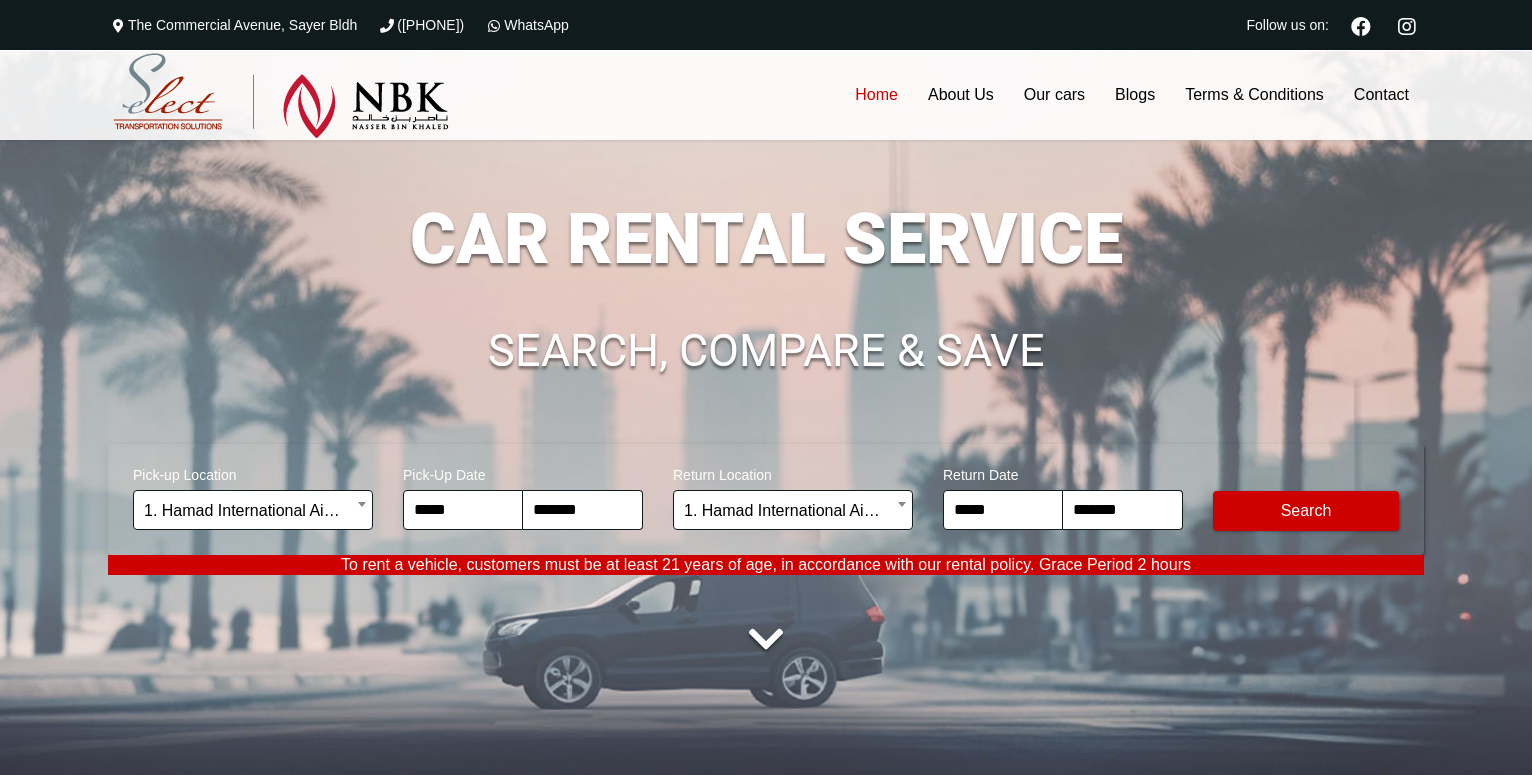 select on "*" 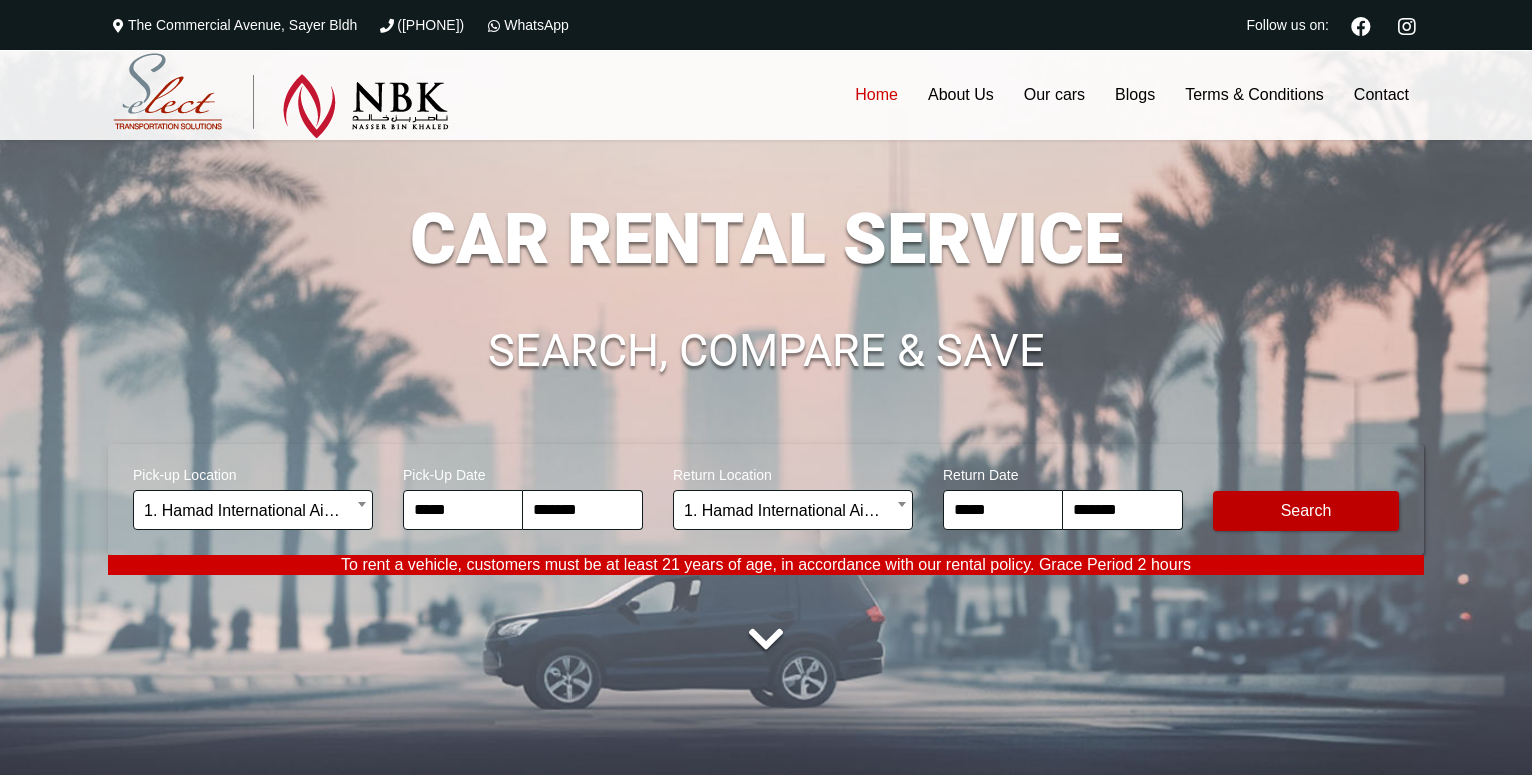 click on "Modify Search" at bounding box center (1306, 511) 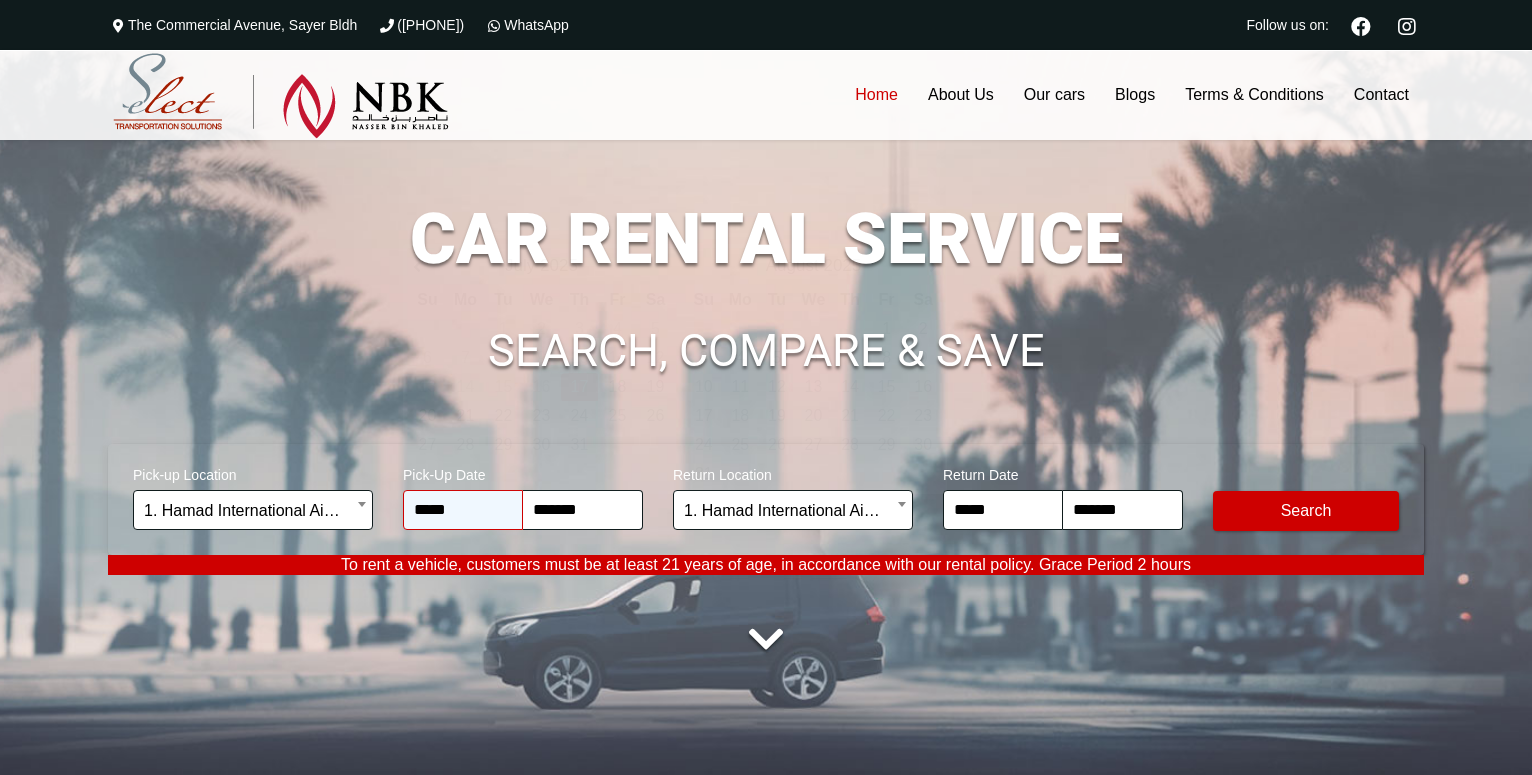 click on "*****" at bounding box center [463, 510] 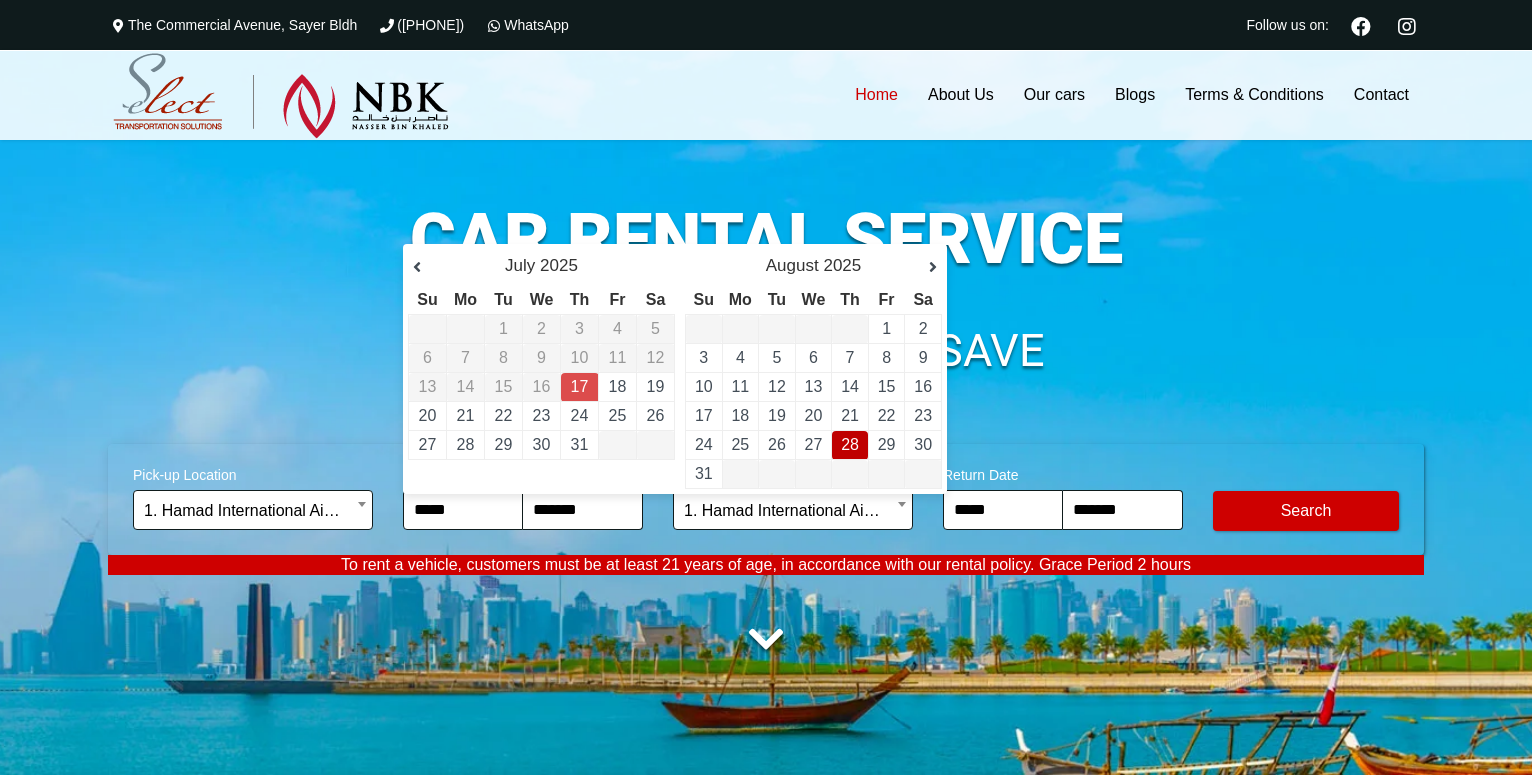 click on "28" at bounding box center (850, 444) 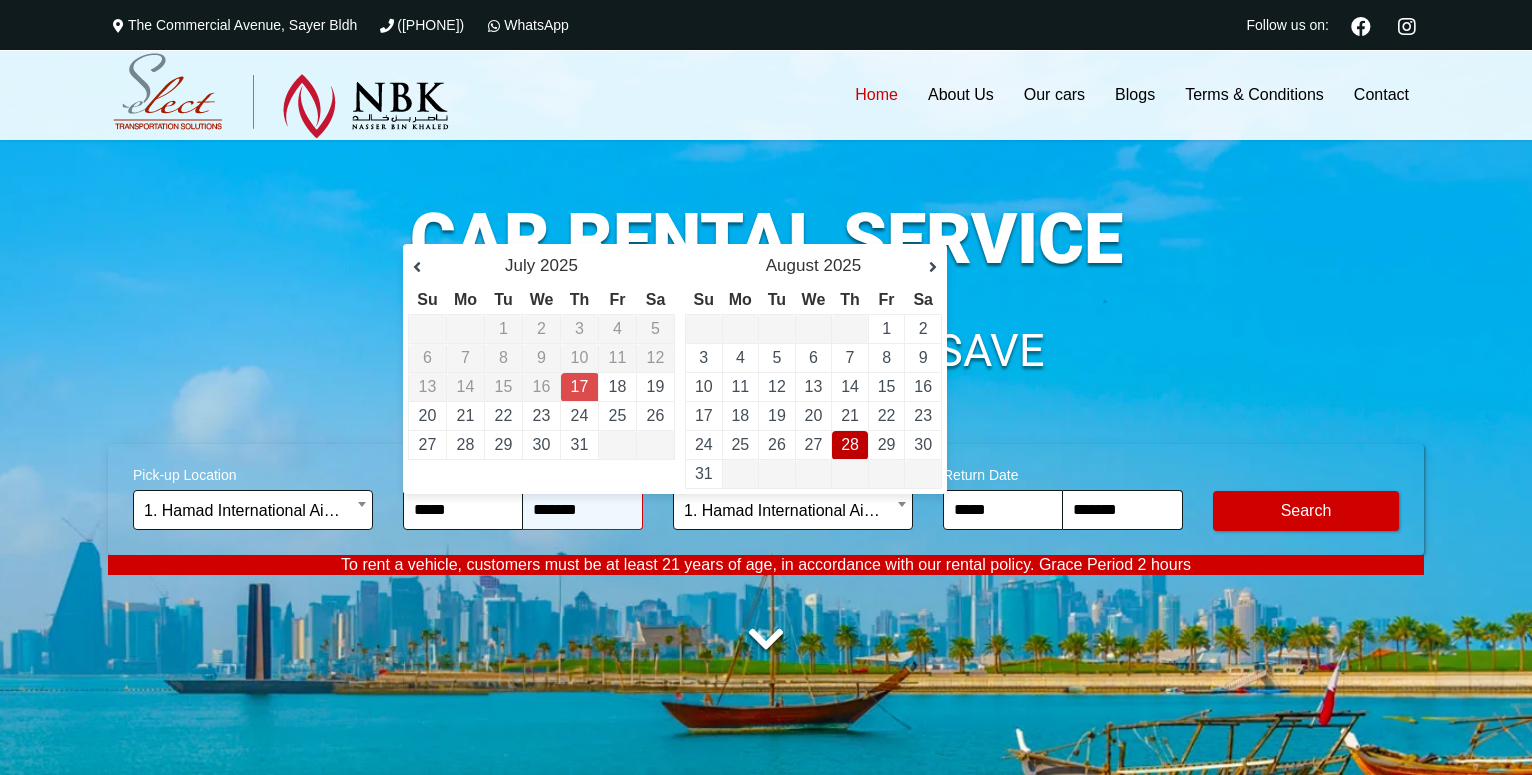 type on "**********" 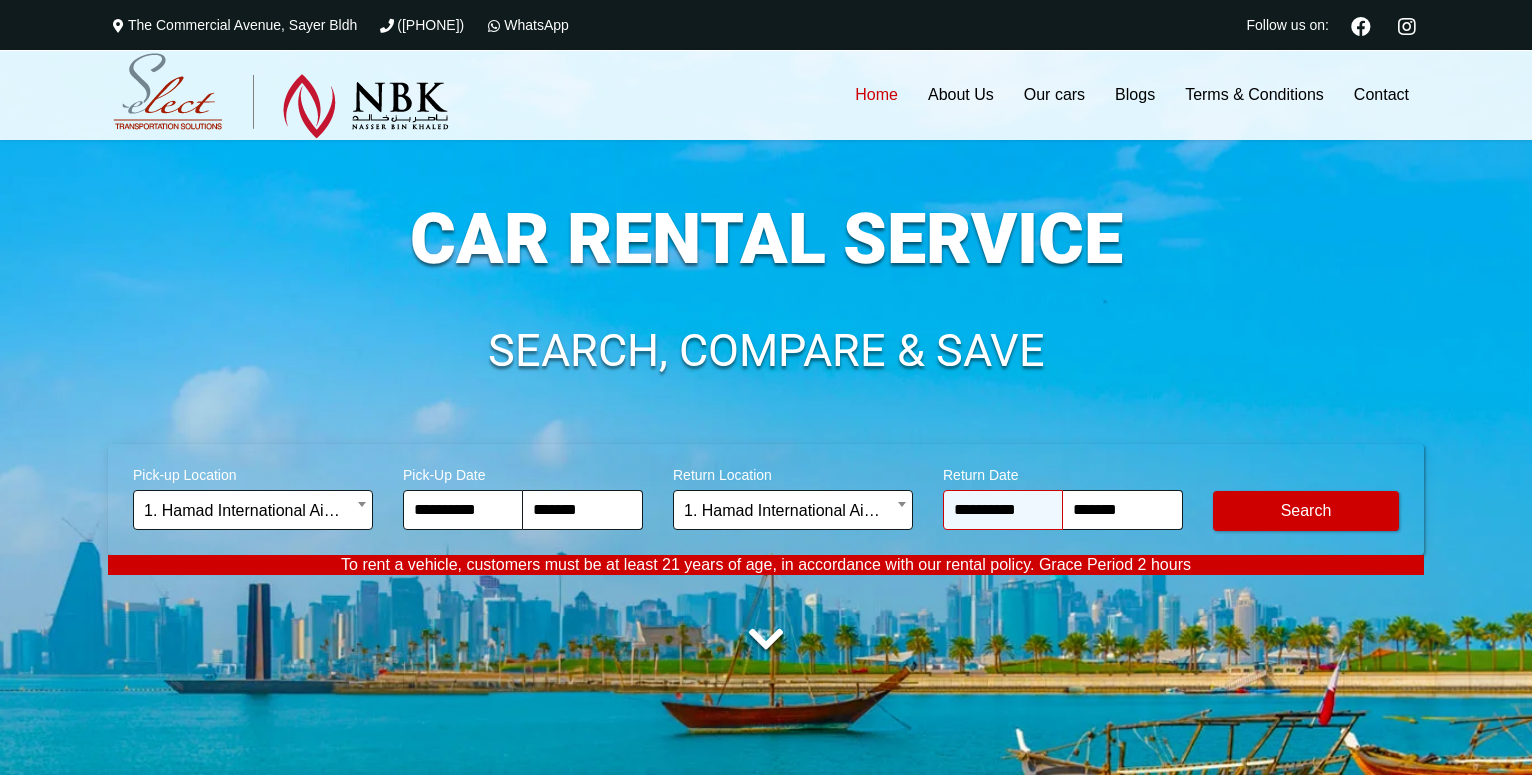 click on "**********" at bounding box center [1003, 510] 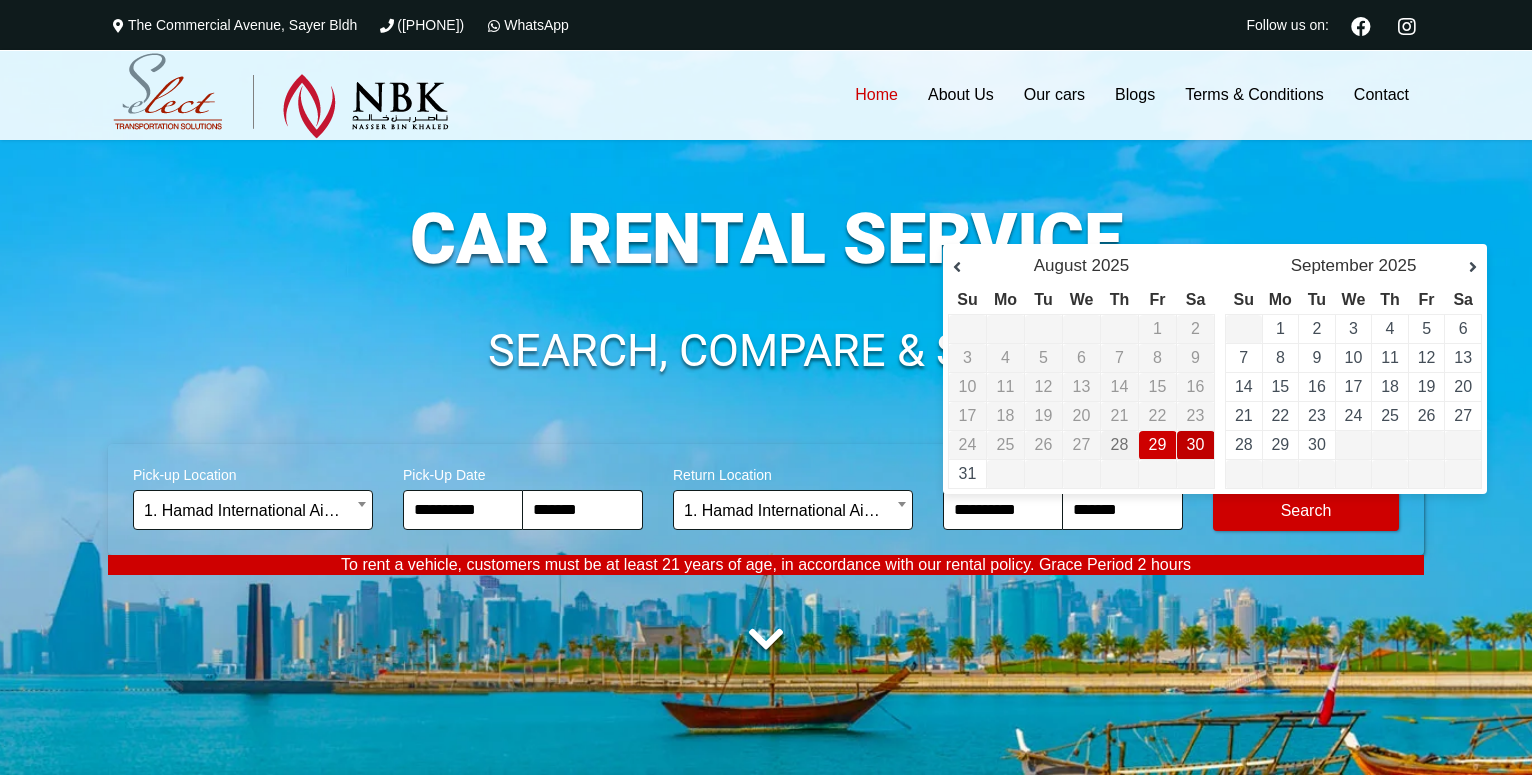 click on "30" at bounding box center [1196, 444] 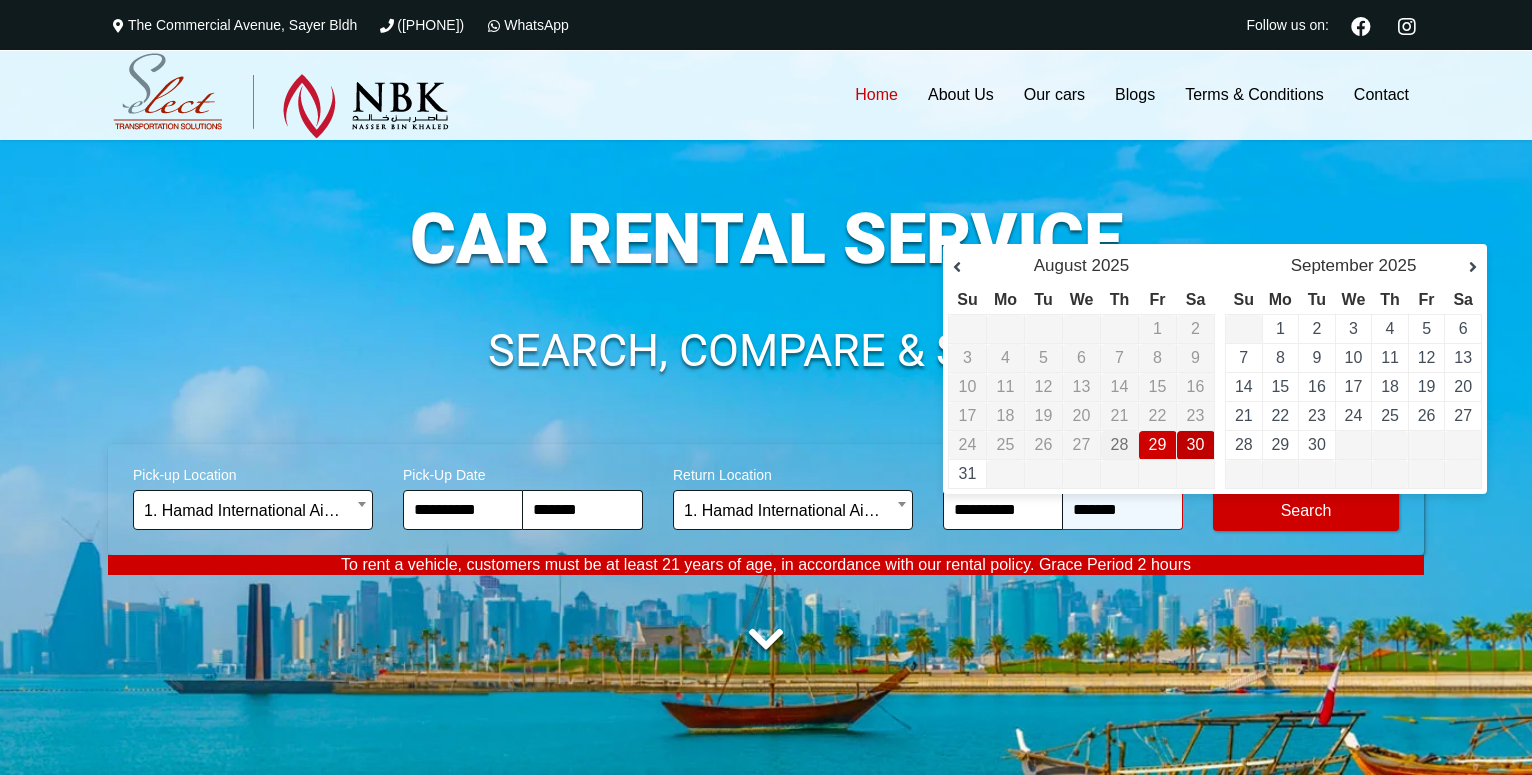 type on "**********" 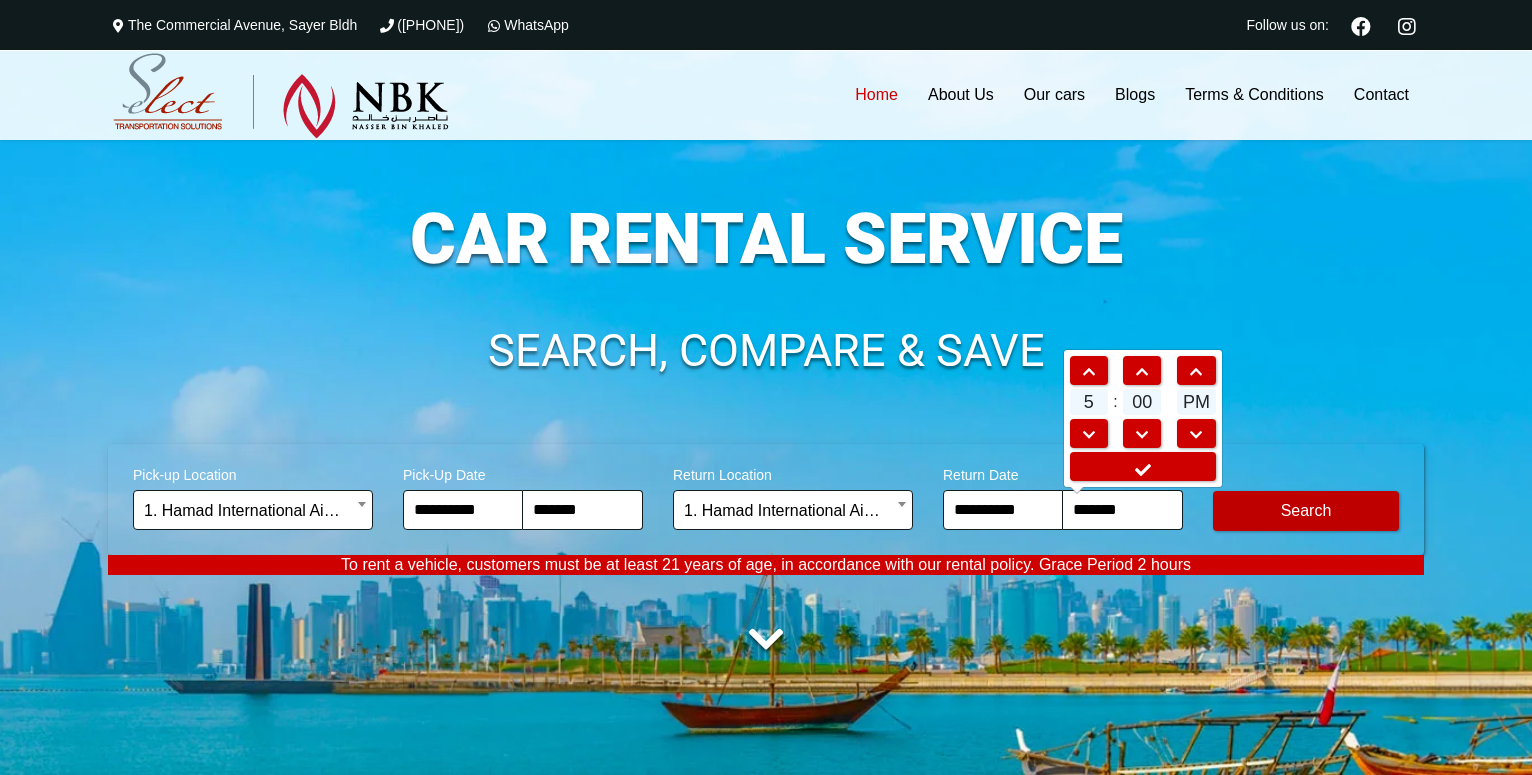 click on "Modify Search" at bounding box center (1306, 511) 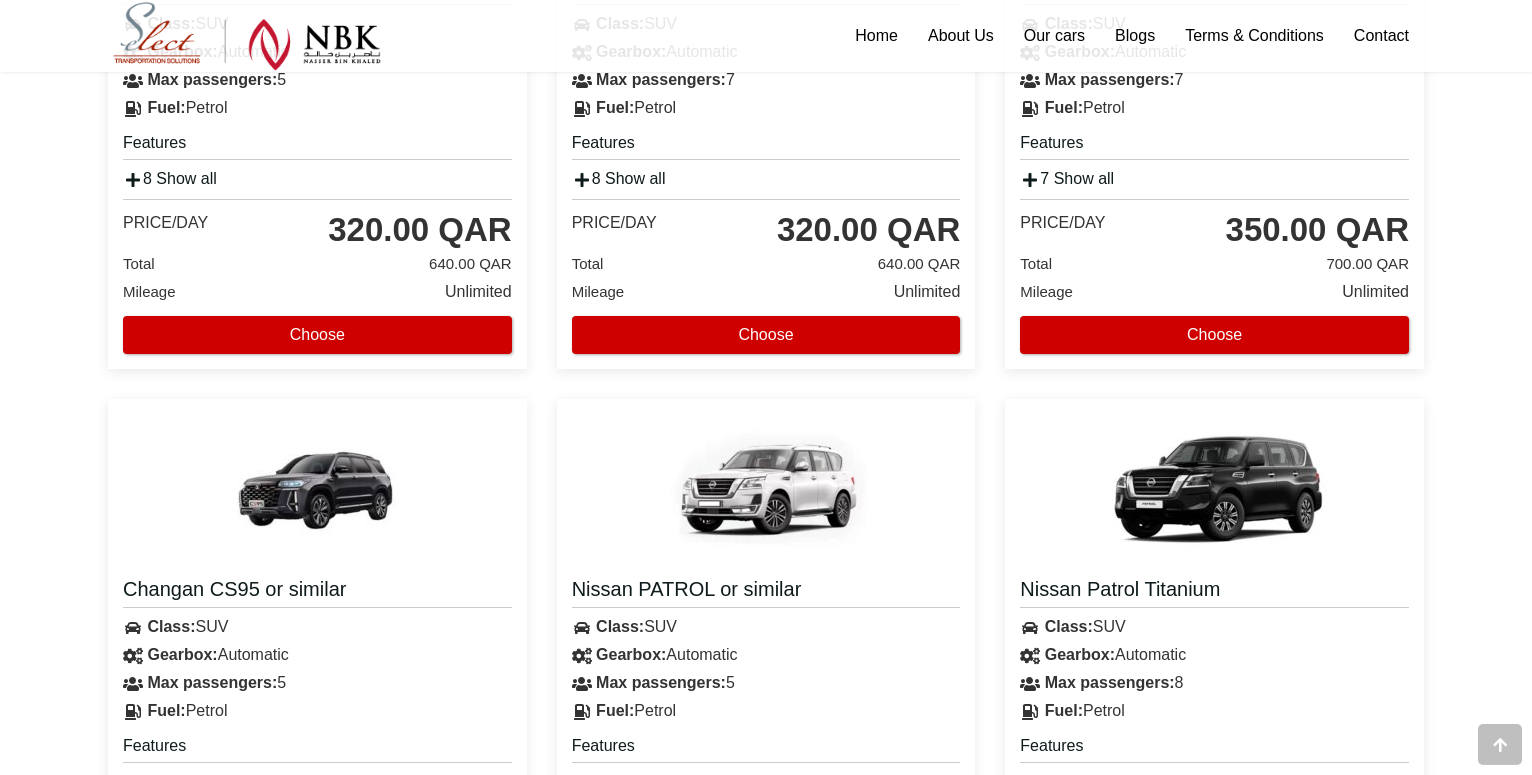 scroll, scrollTop: 4794, scrollLeft: 0, axis: vertical 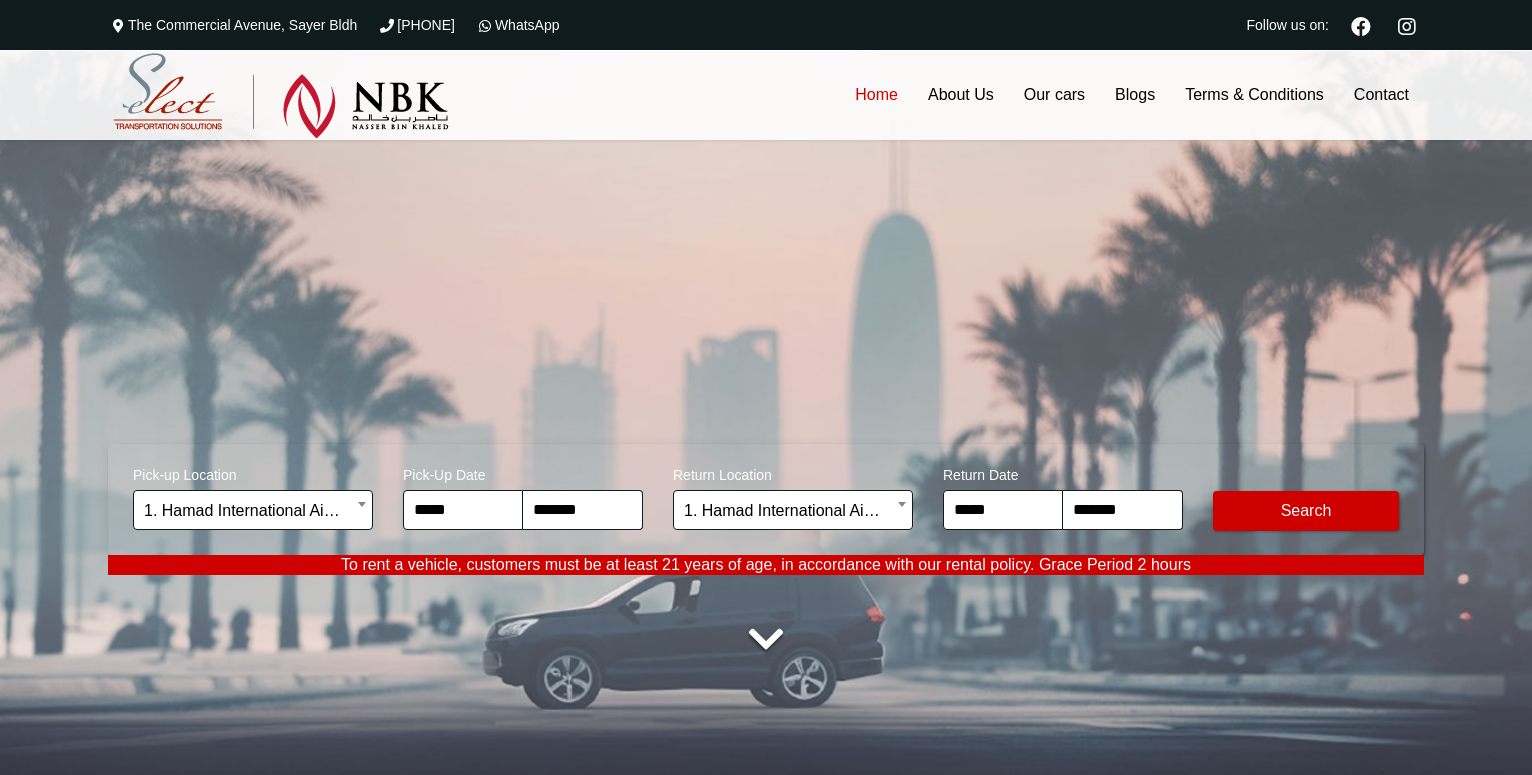 select on "*" 